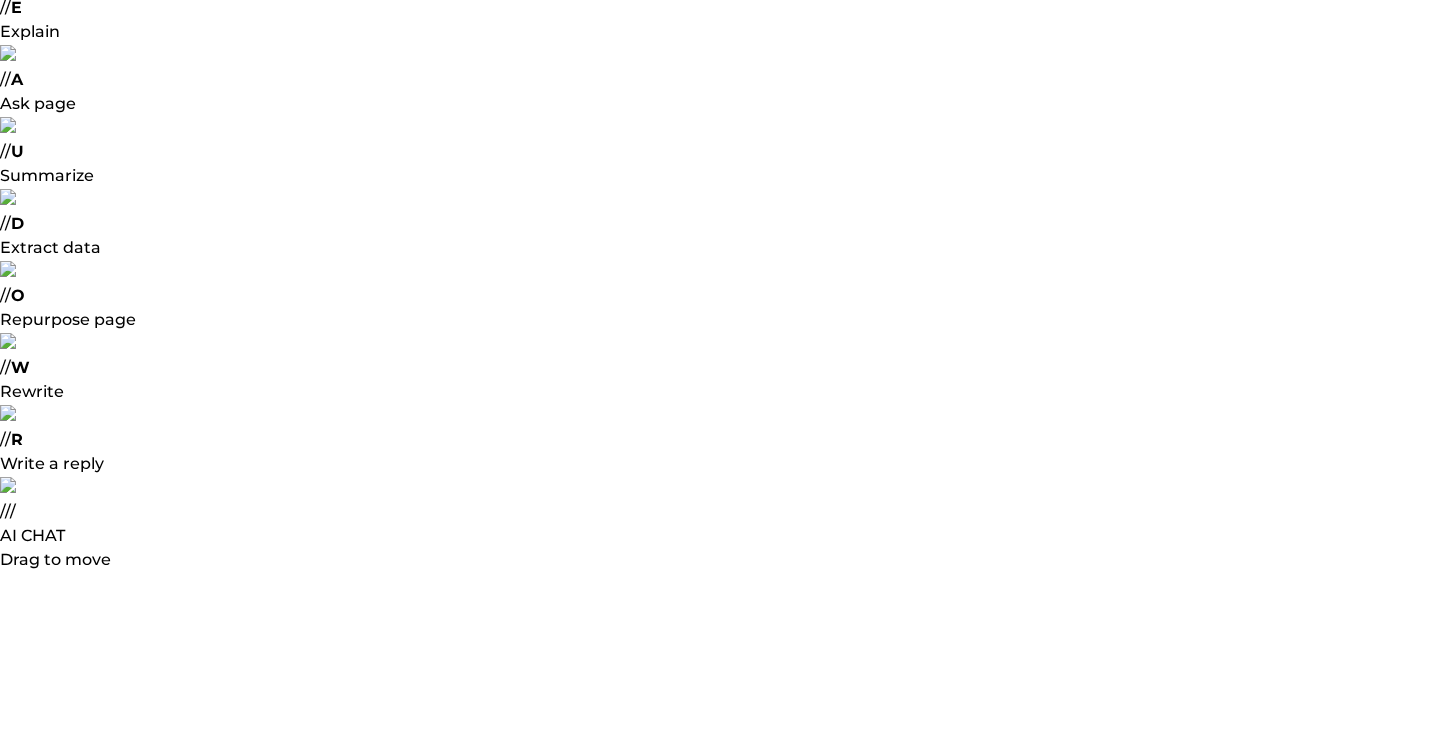 scroll, scrollTop: 0, scrollLeft: 0, axis: both 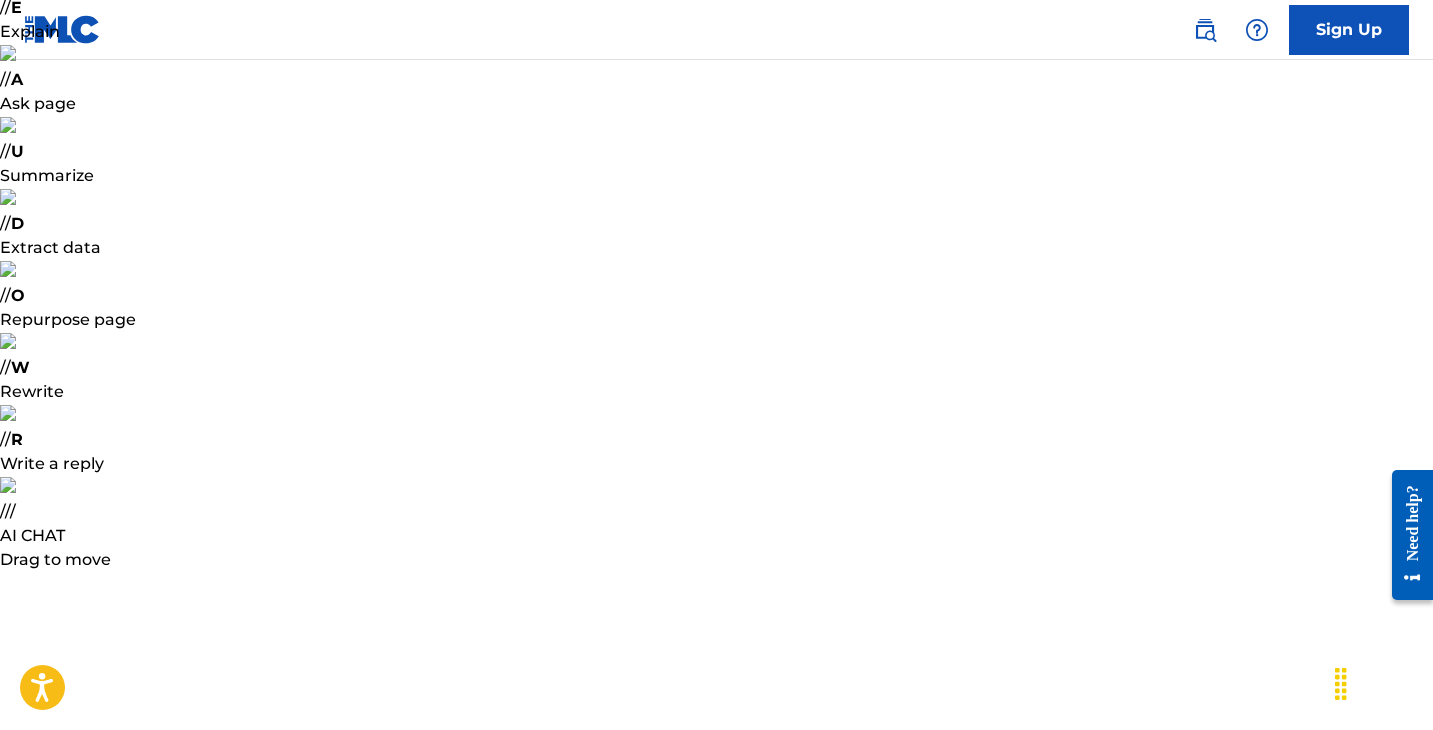 click on "Email Address" at bounding box center (711, 1151) 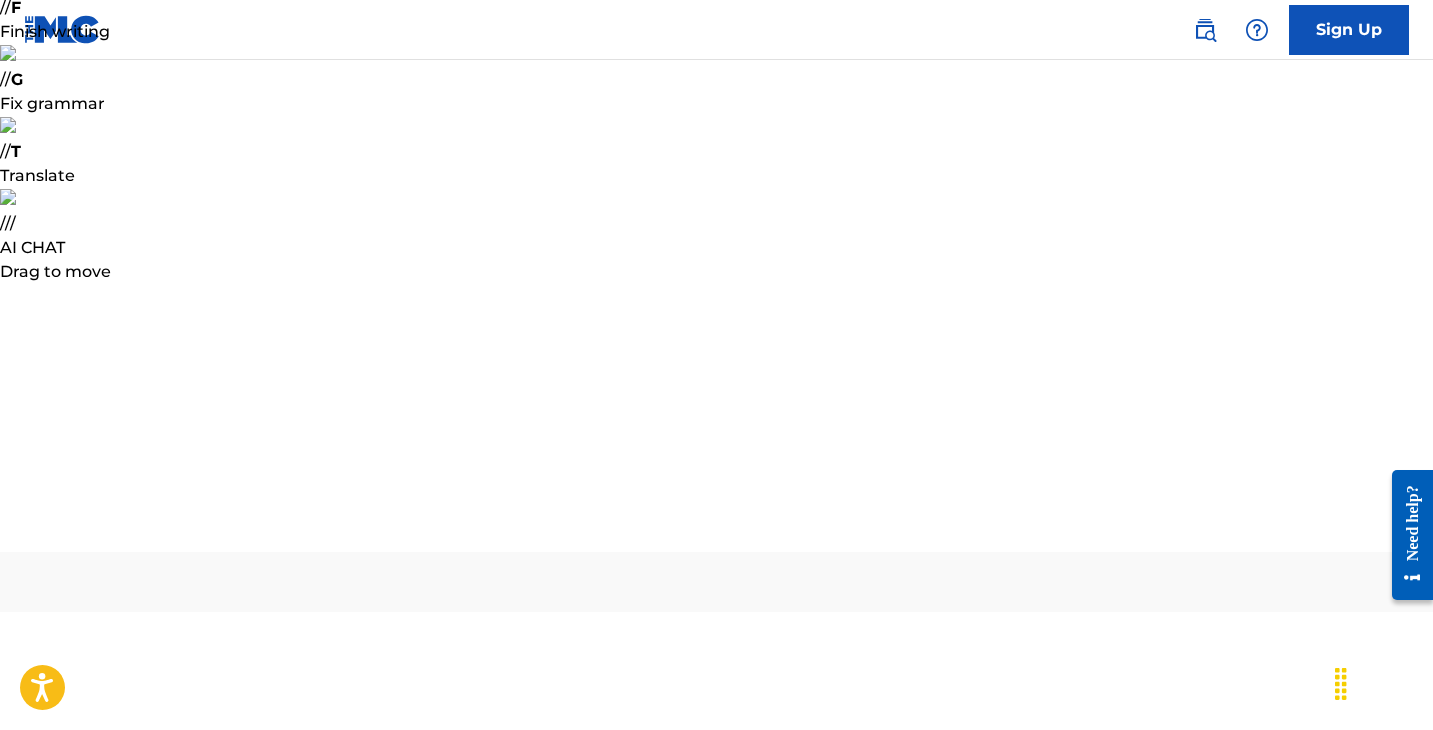 type on "[EMAIL]" 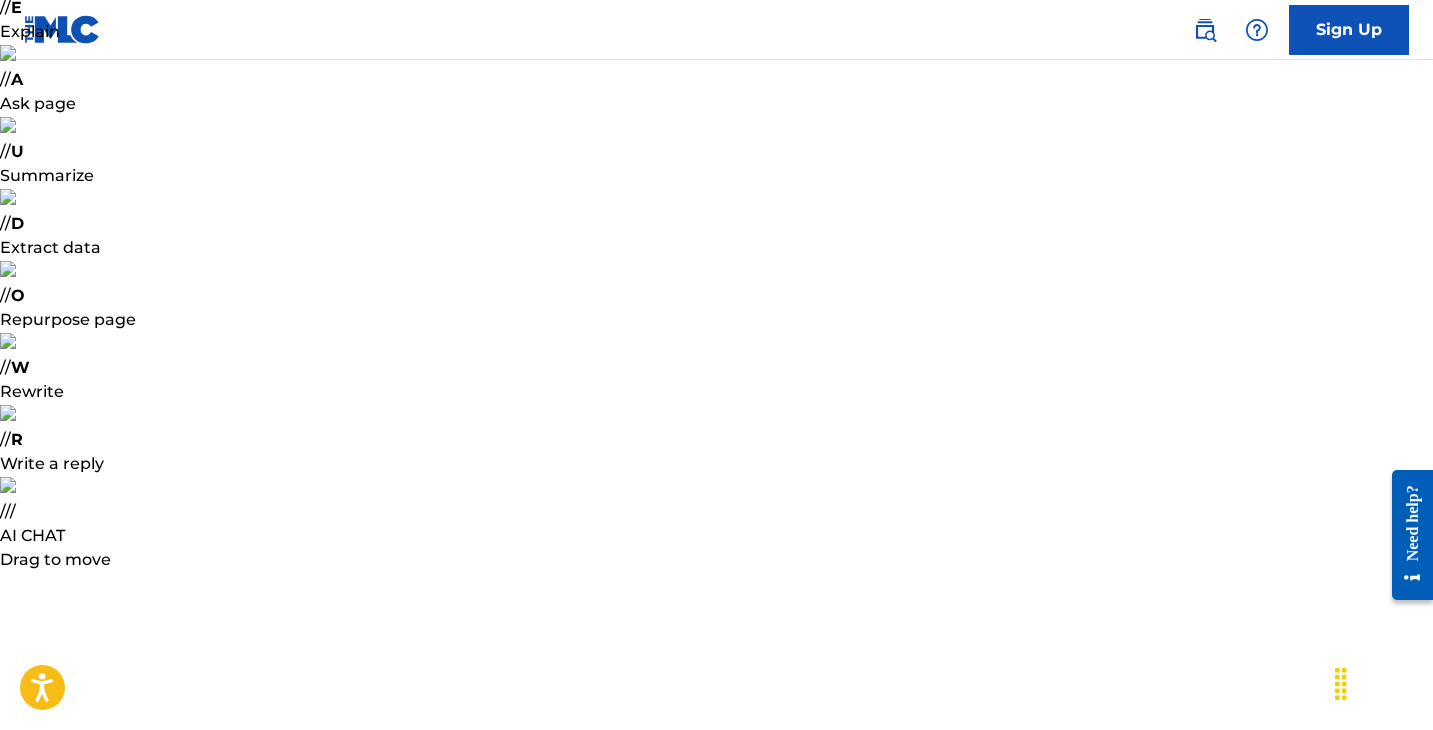click on "Login" at bounding box center [717, 1376] 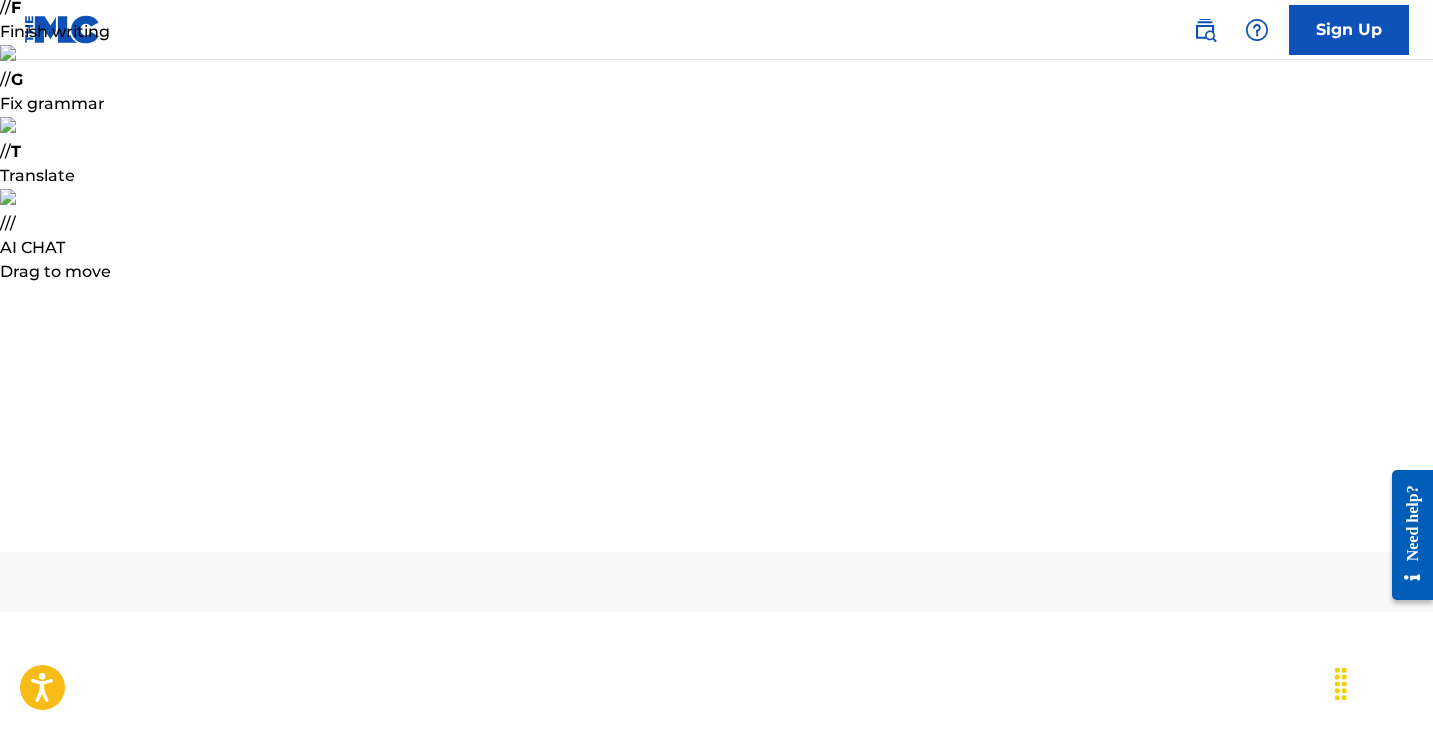 click on "Code" at bounding box center (711, 951) 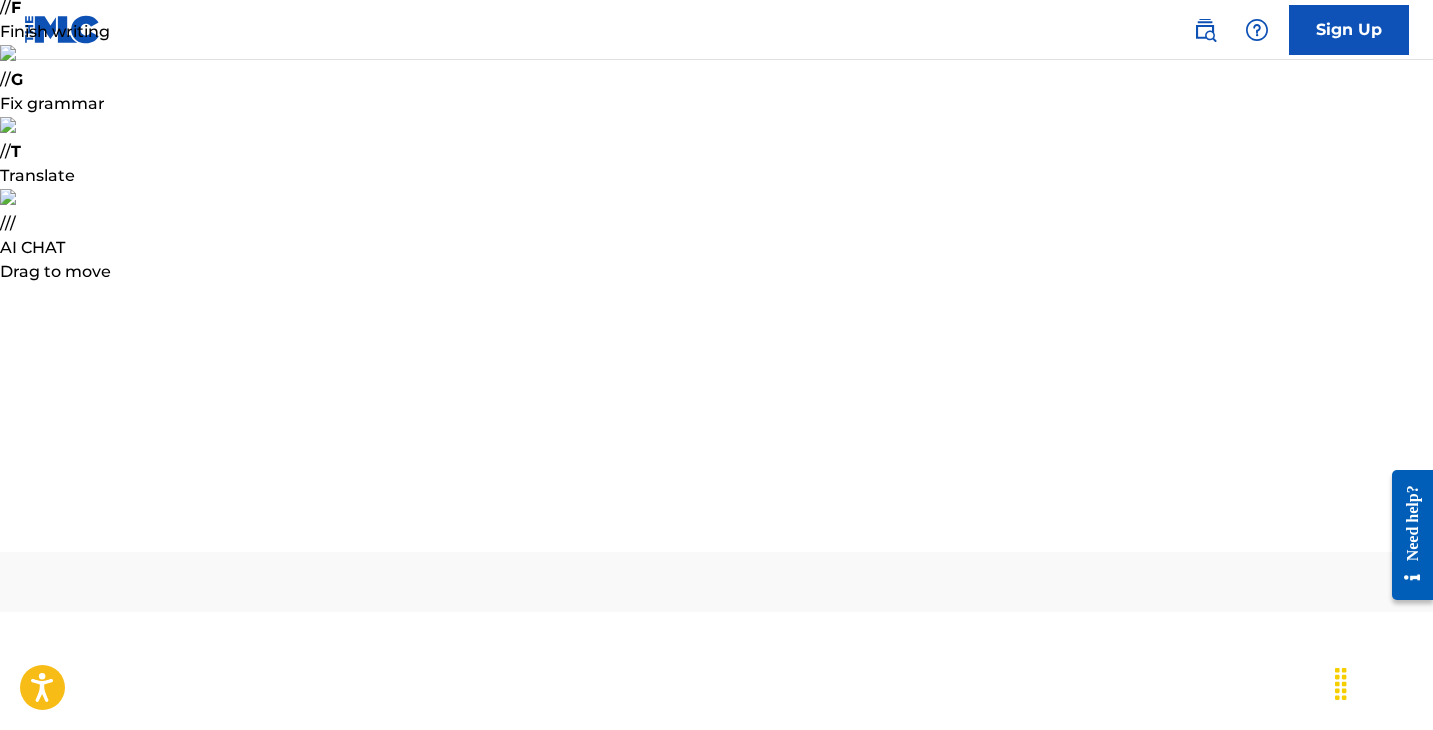 paste on "222386" 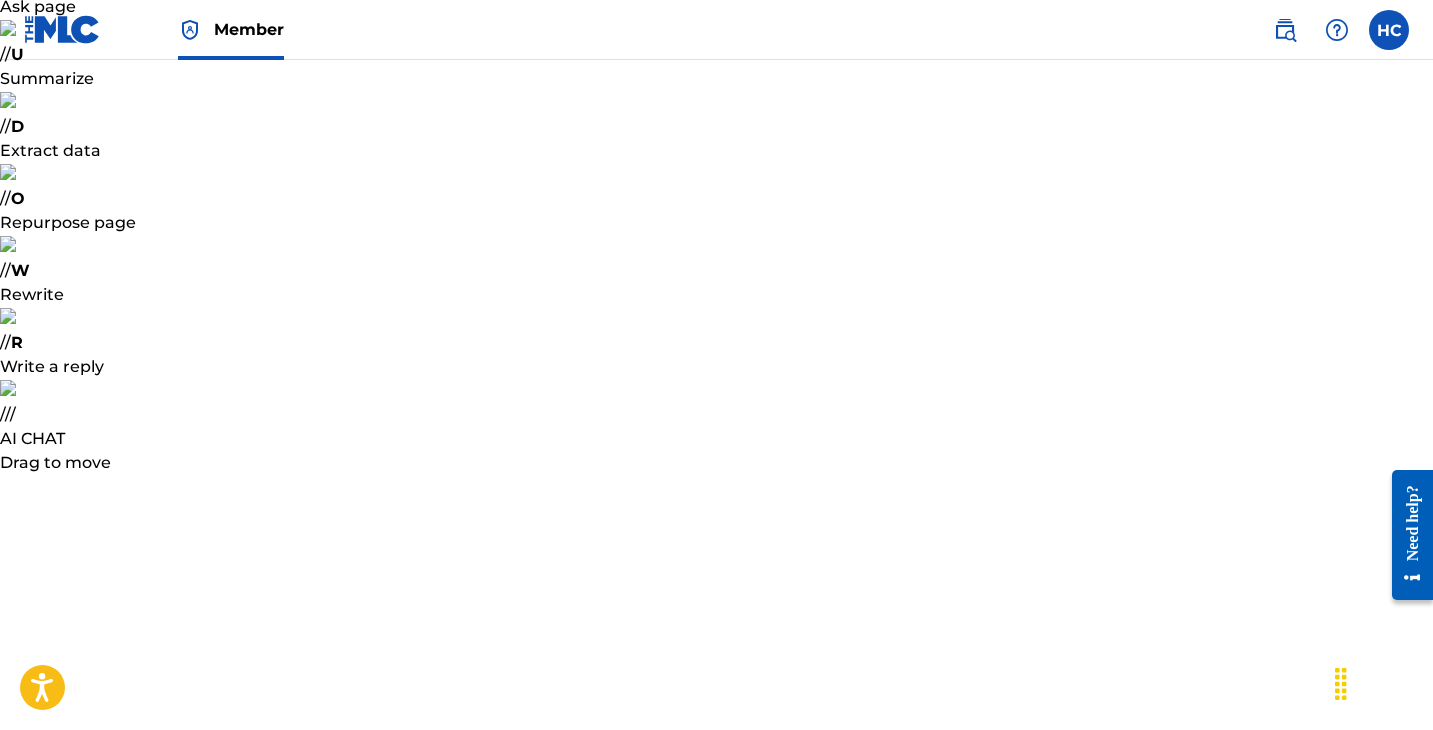 scroll, scrollTop: 234, scrollLeft: 0, axis: vertical 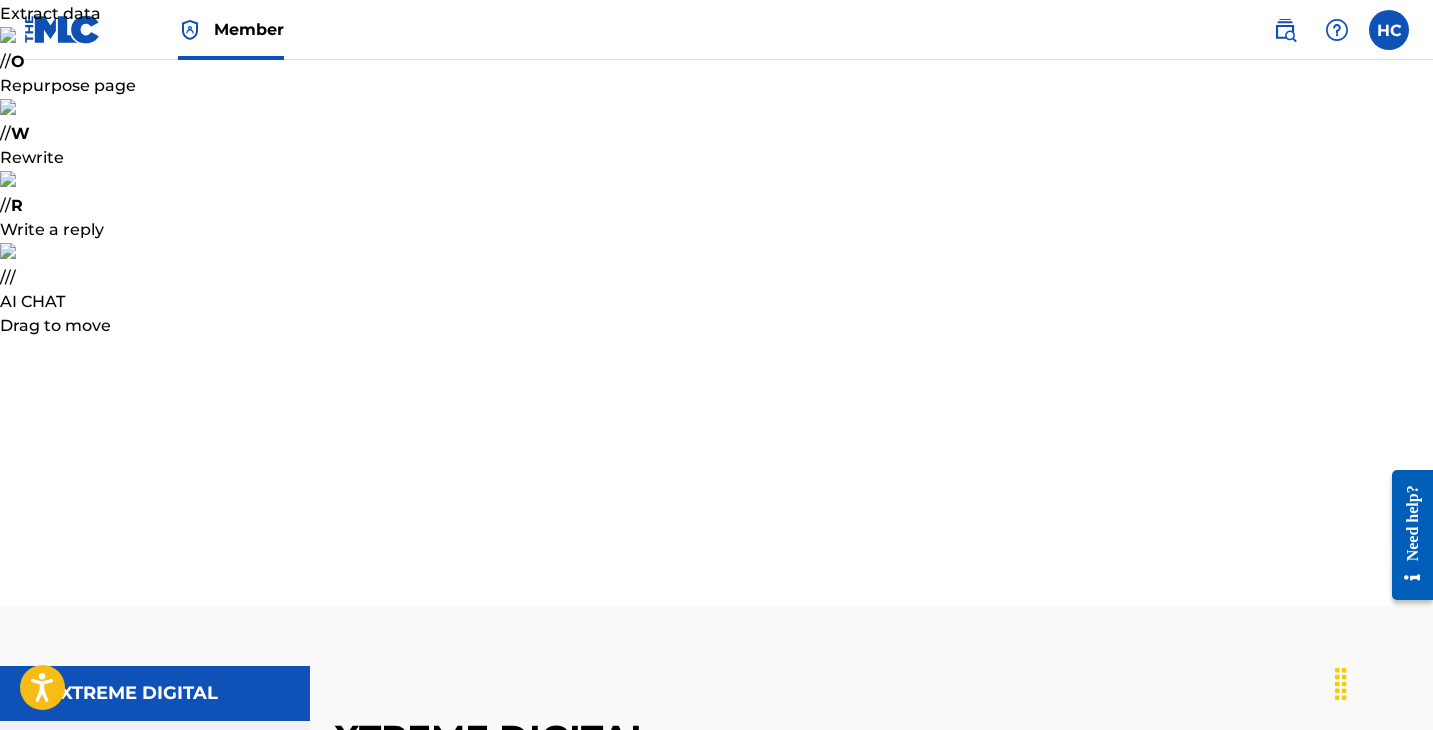 click on "Matching Tool Match History" at bounding box center [155, 1207] 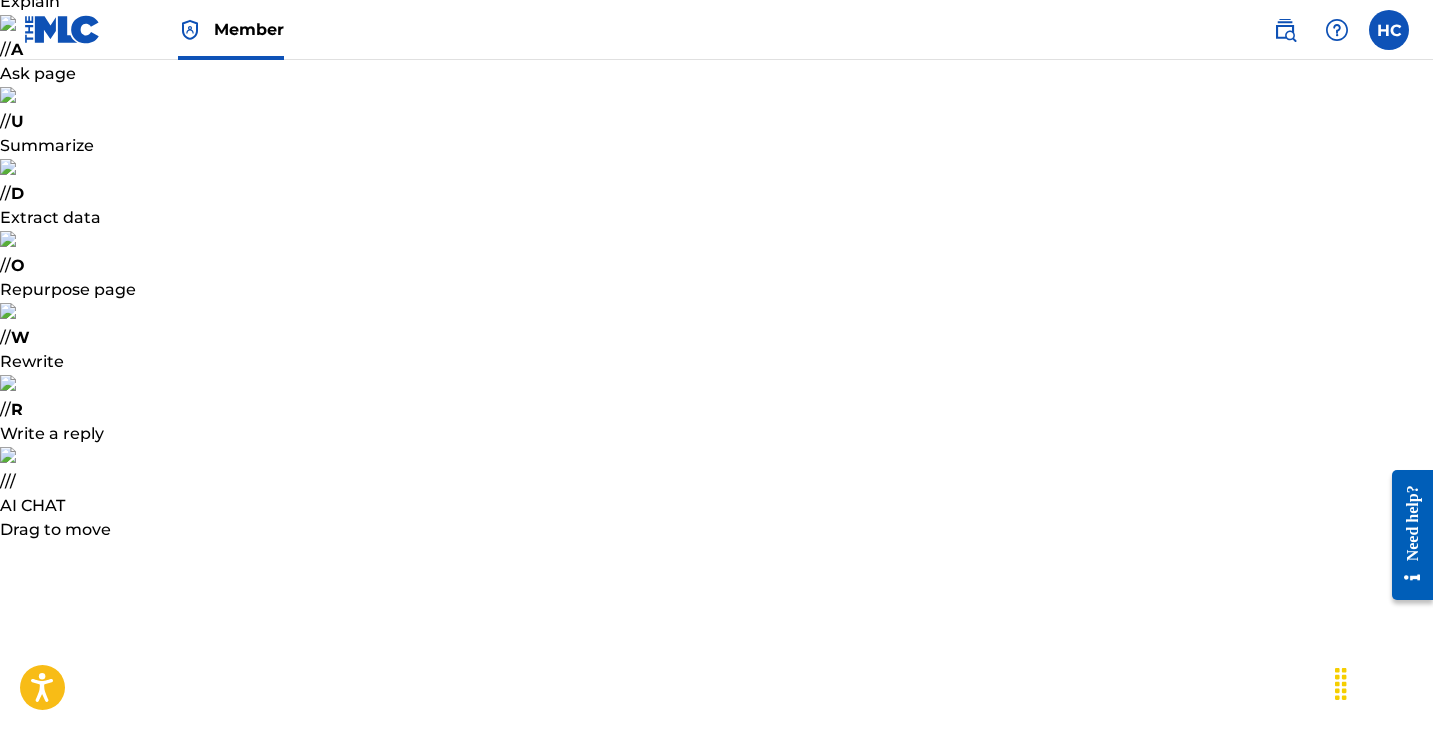 scroll, scrollTop: 0, scrollLeft: 0, axis: both 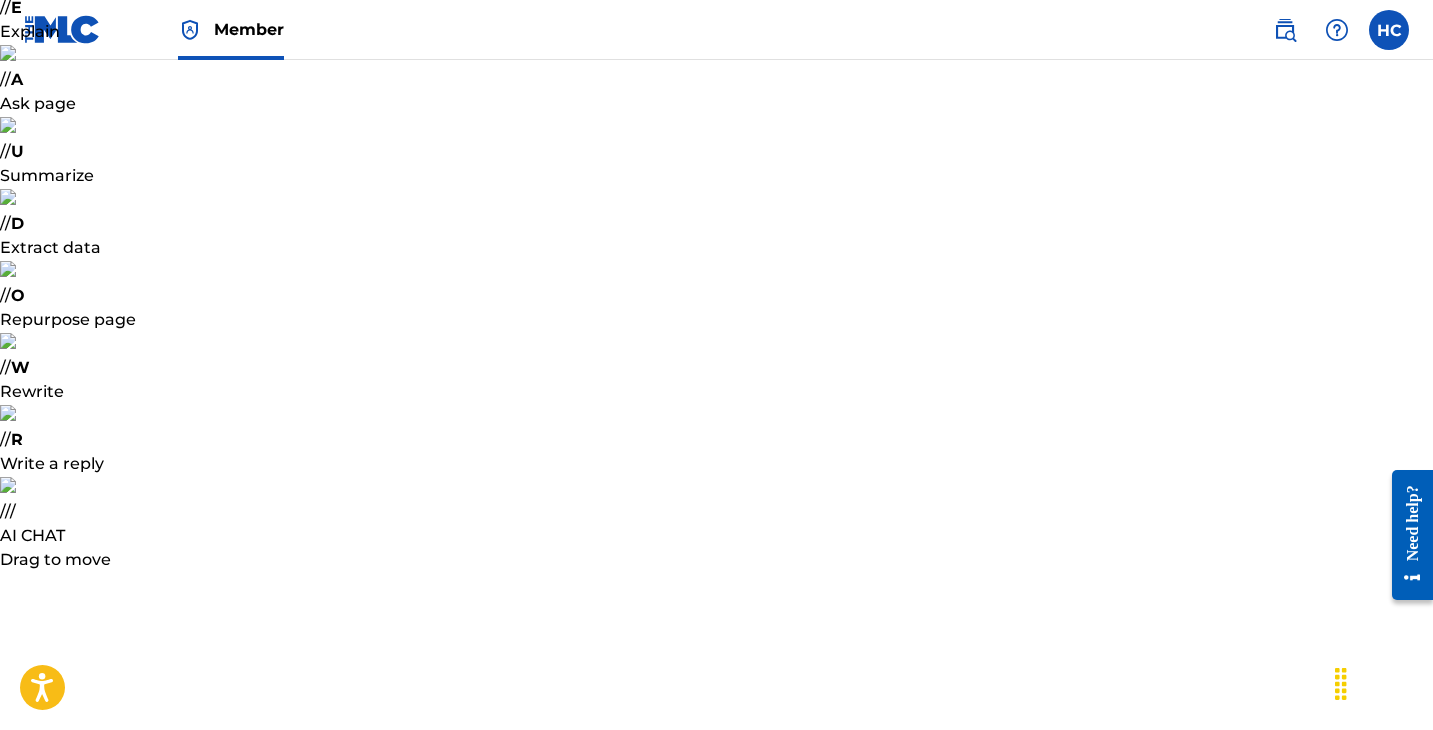 click on "Claiming Tool" at bounding box center [185, 1134] 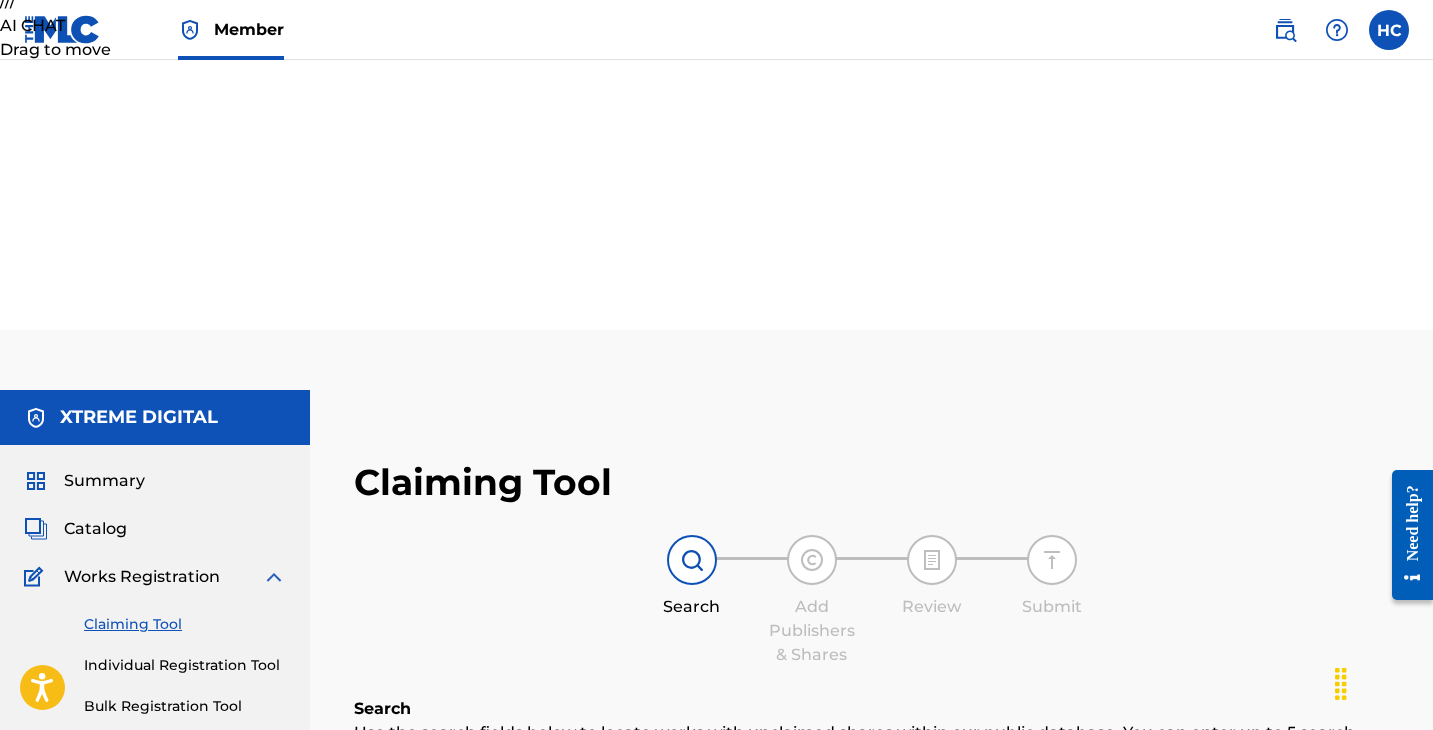 scroll, scrollTop: 287, scrollLeft: 0, axis: vertical 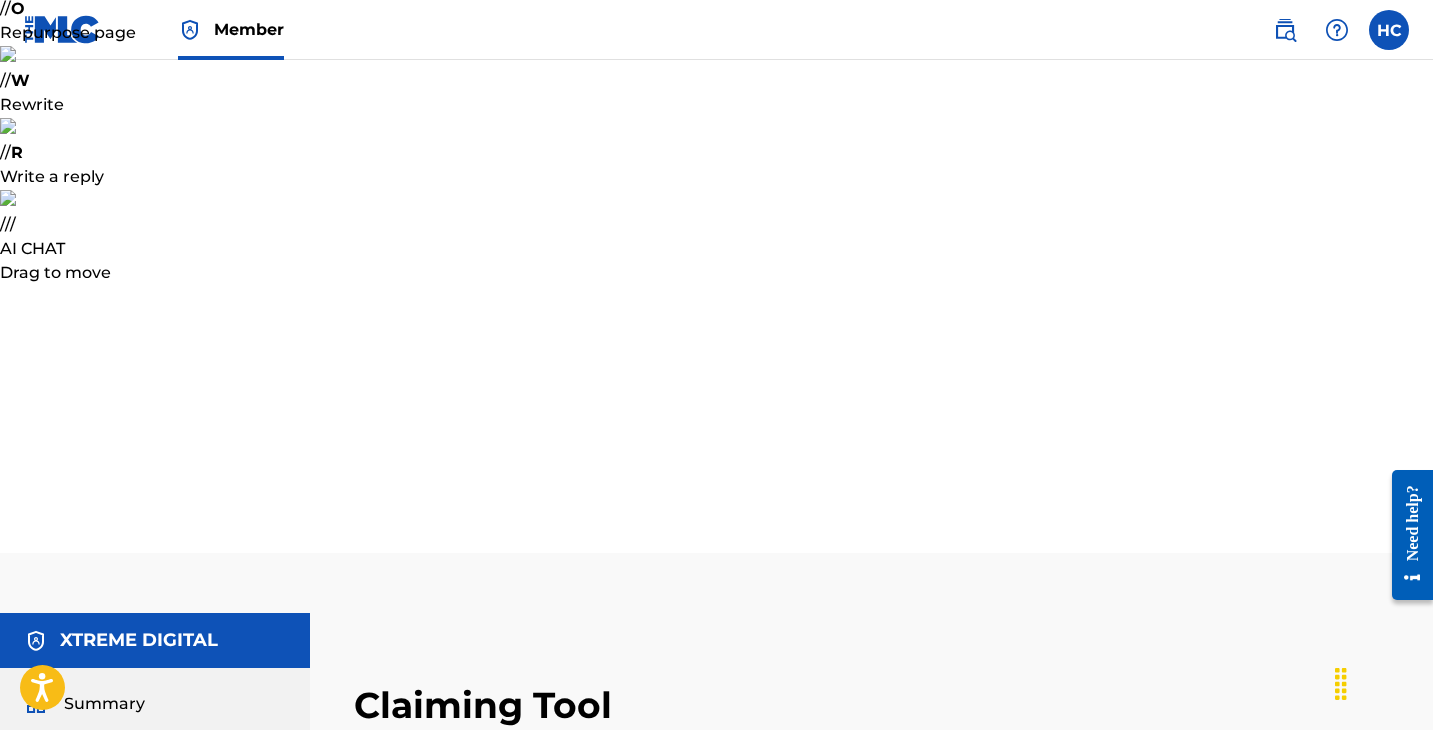 click on "Matching Tool" at bounding box center (185, 1146) 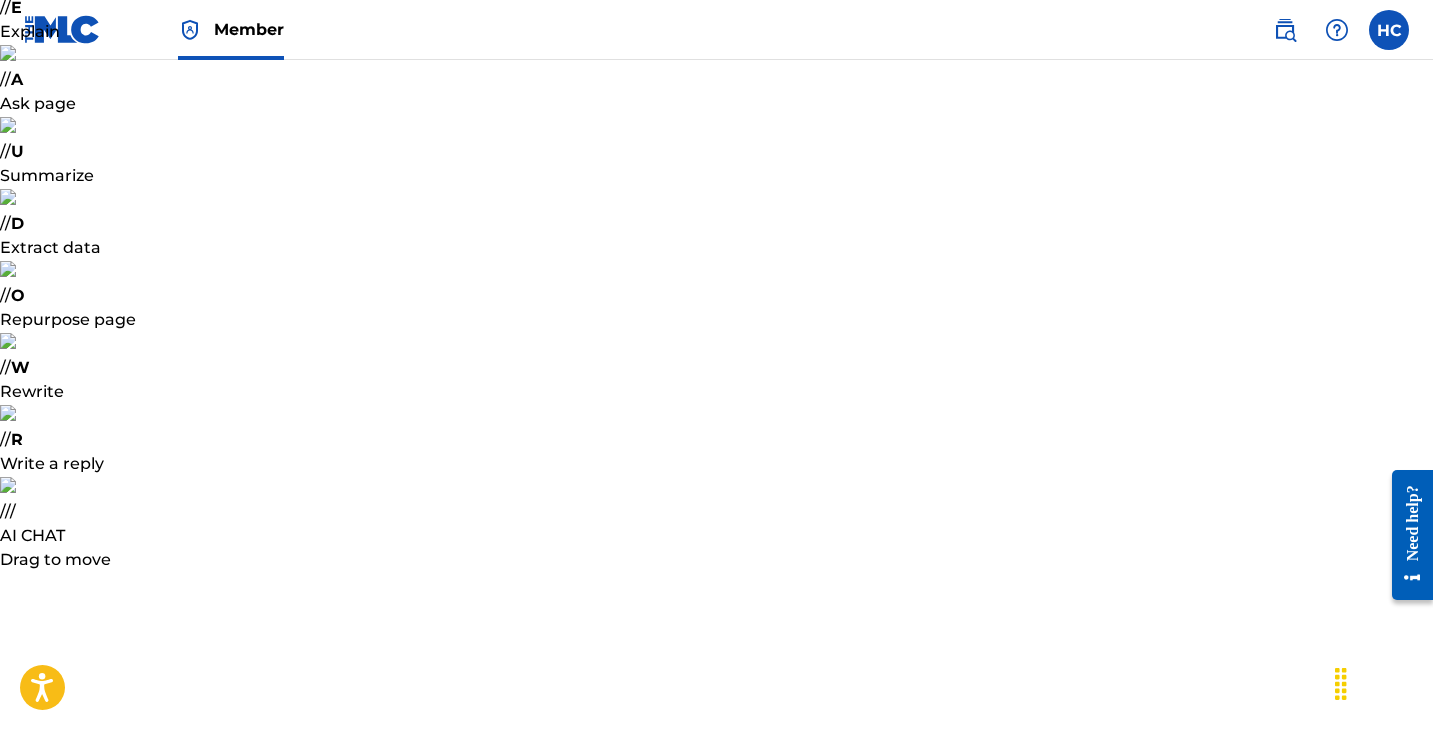 scroll, scrollTop: 239, scrollLeft: 0, axis: vertical 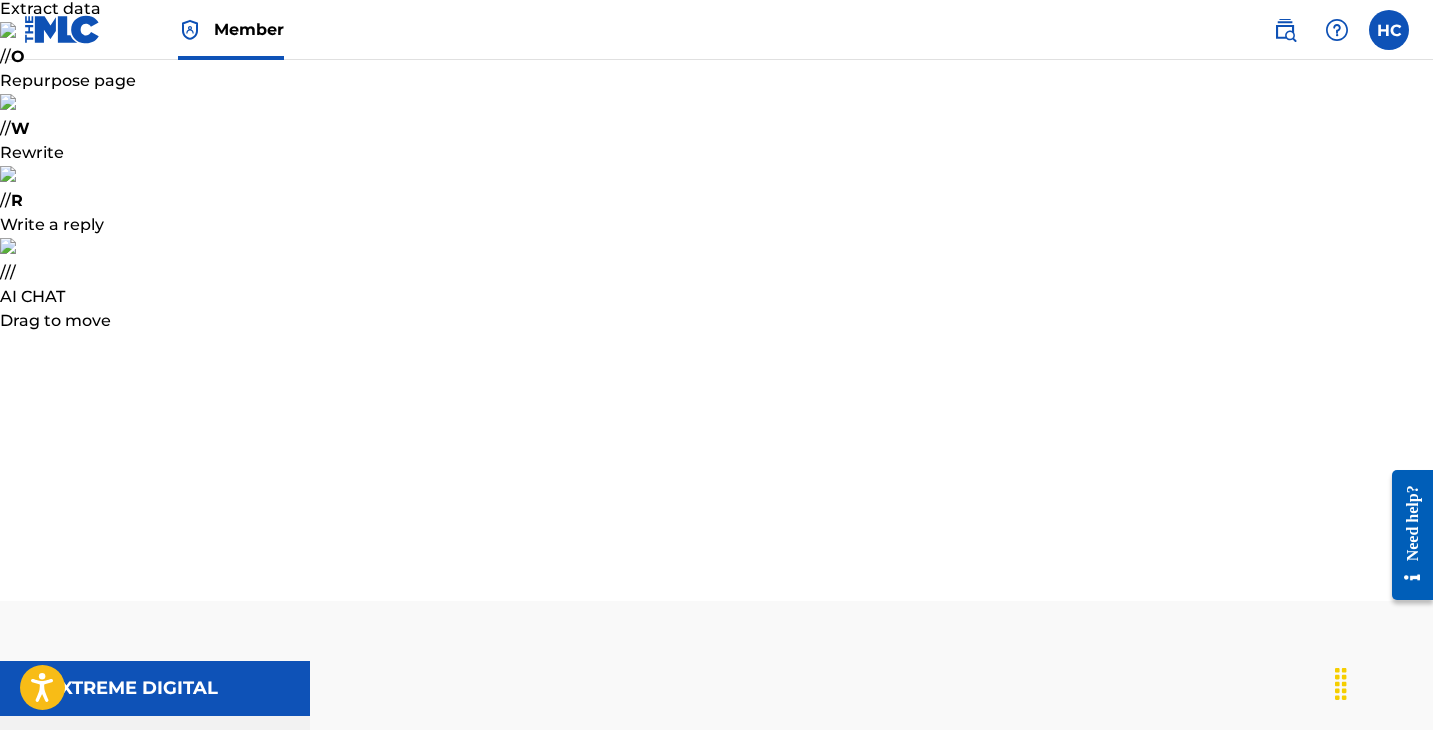 click on "Match History" at bounding box center (185, 1235) 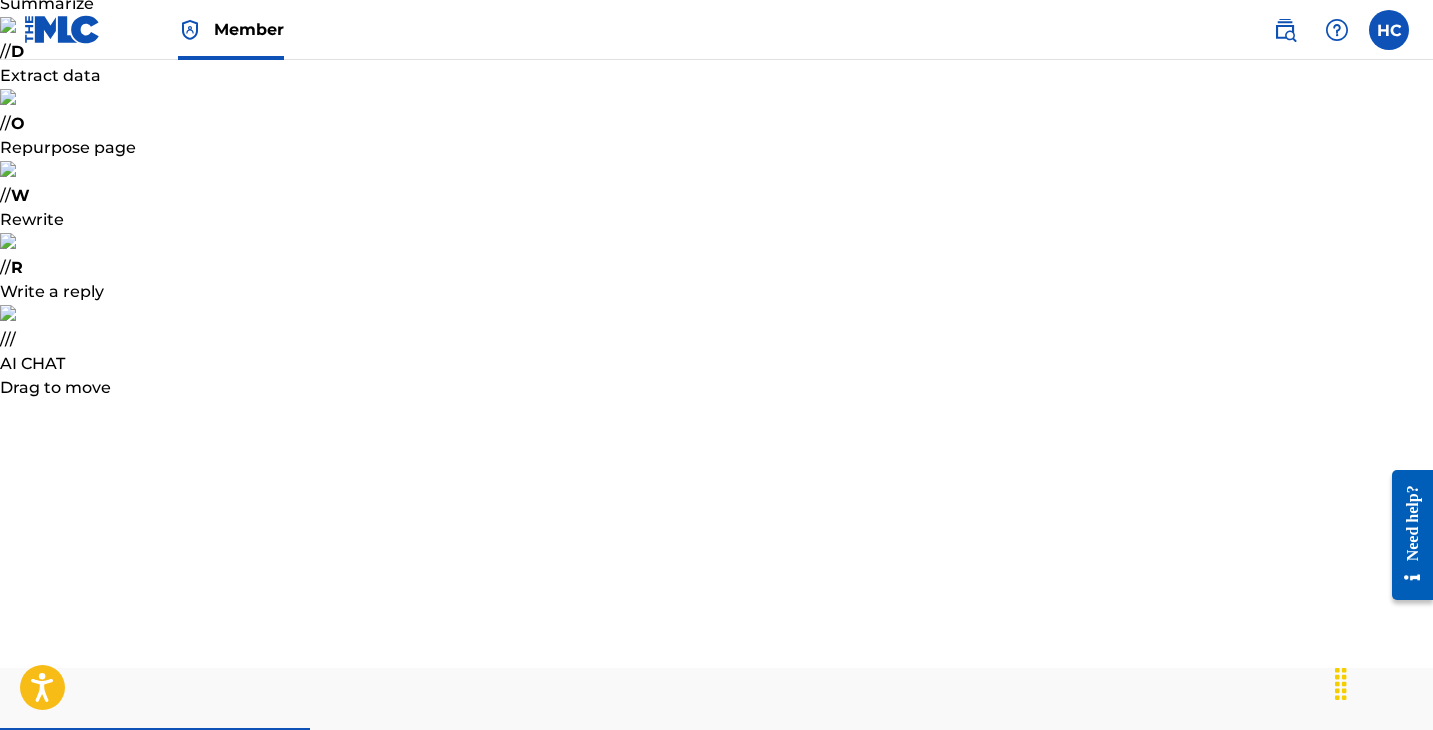 scroll, scrollTop: 354, scrollLeft: 0, axis: vertical 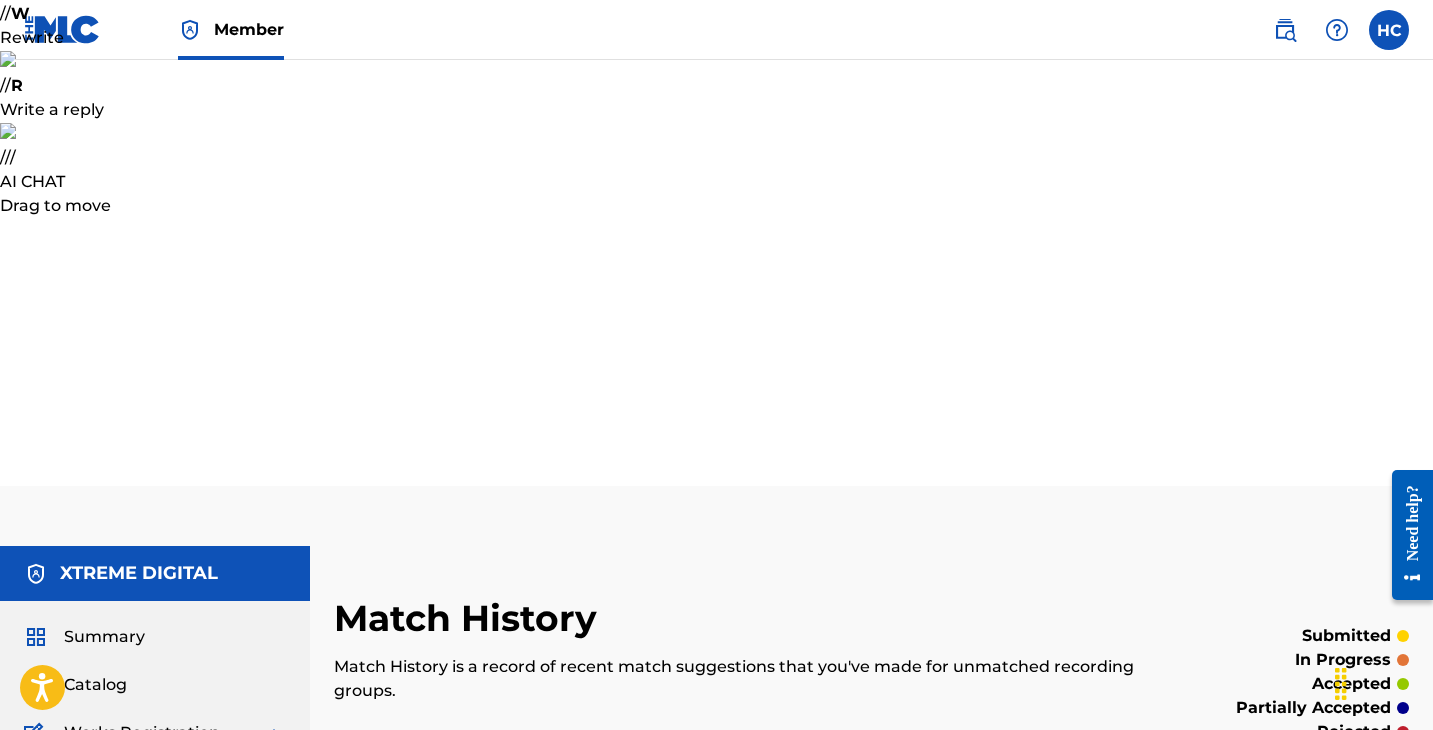 click on "Matching Tool" at bounding box center [185, 1079] 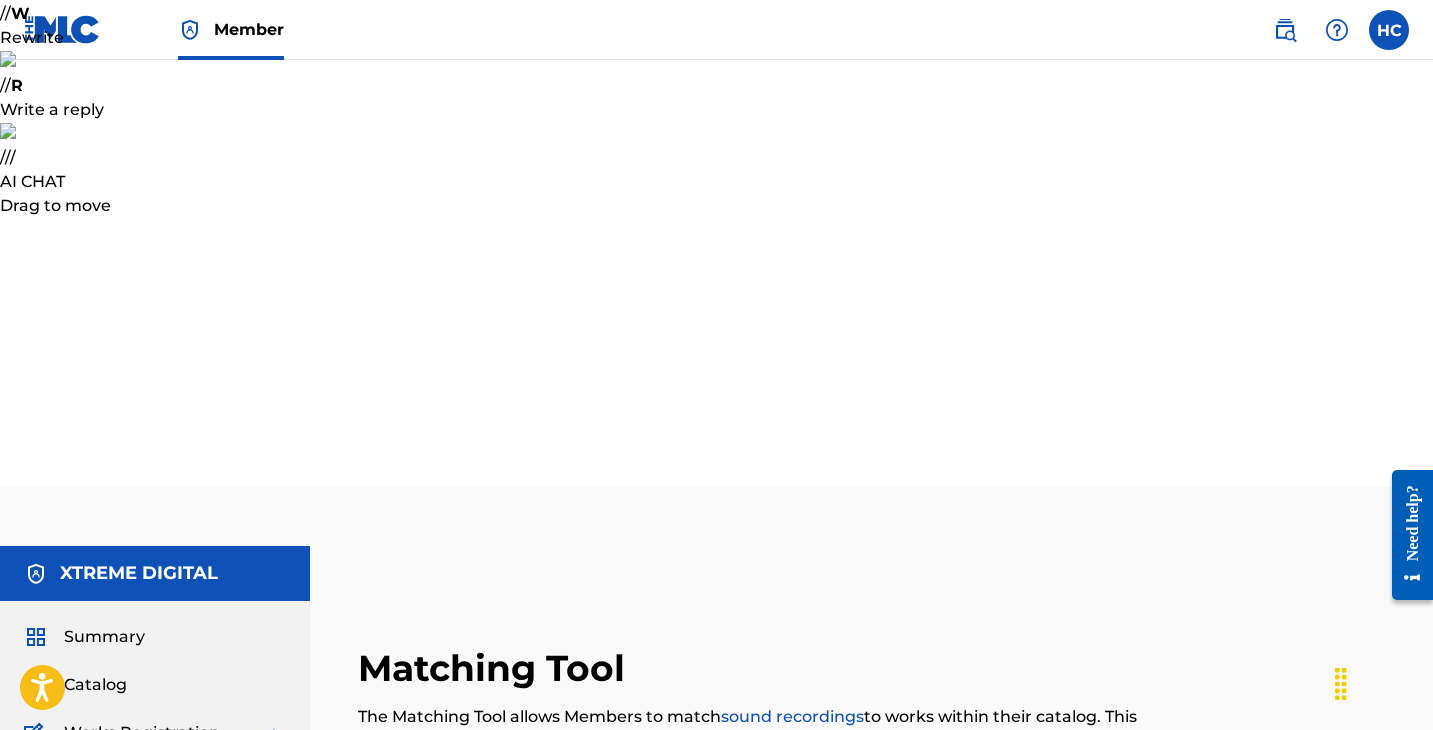 scroll, scrollTop: 0, scrollLeft: 0, axis: both 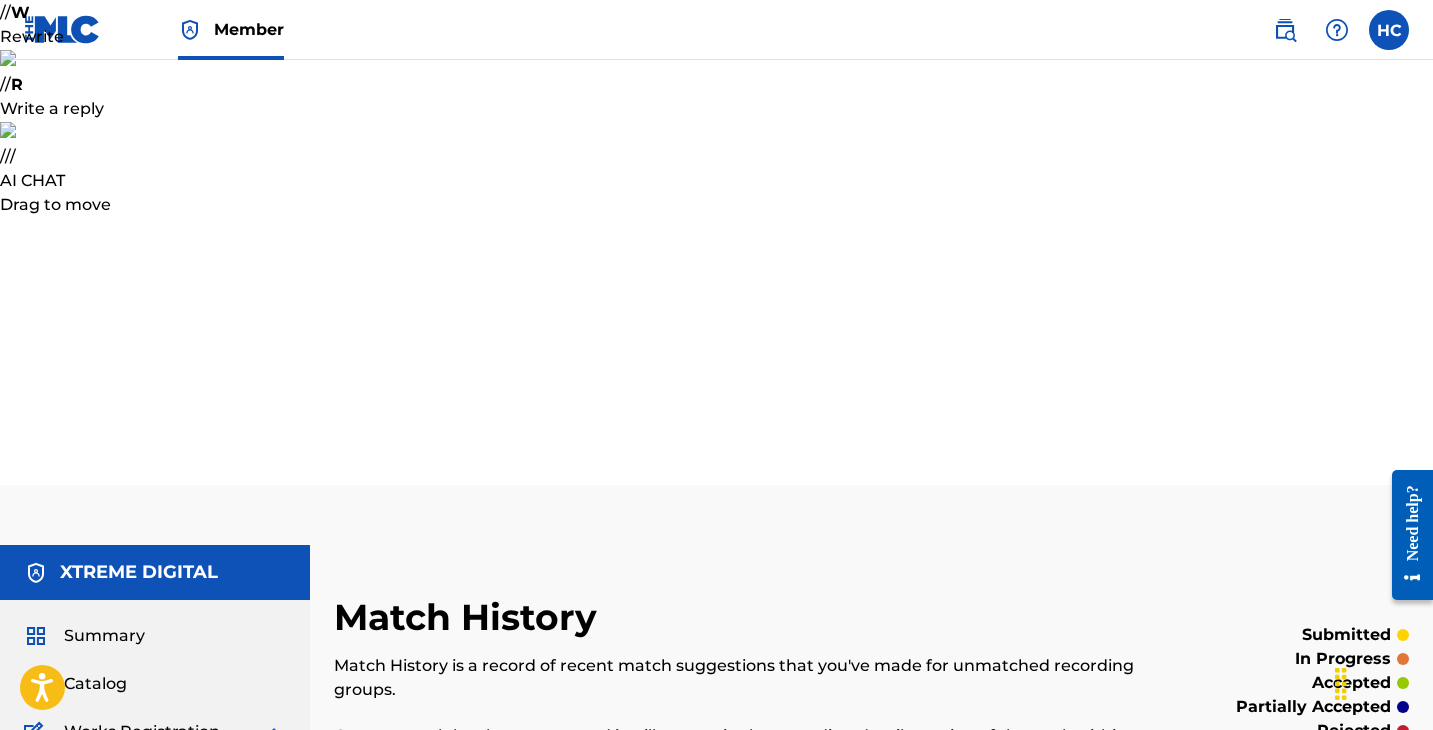 click on "2" at bounding box center [704, 1113] 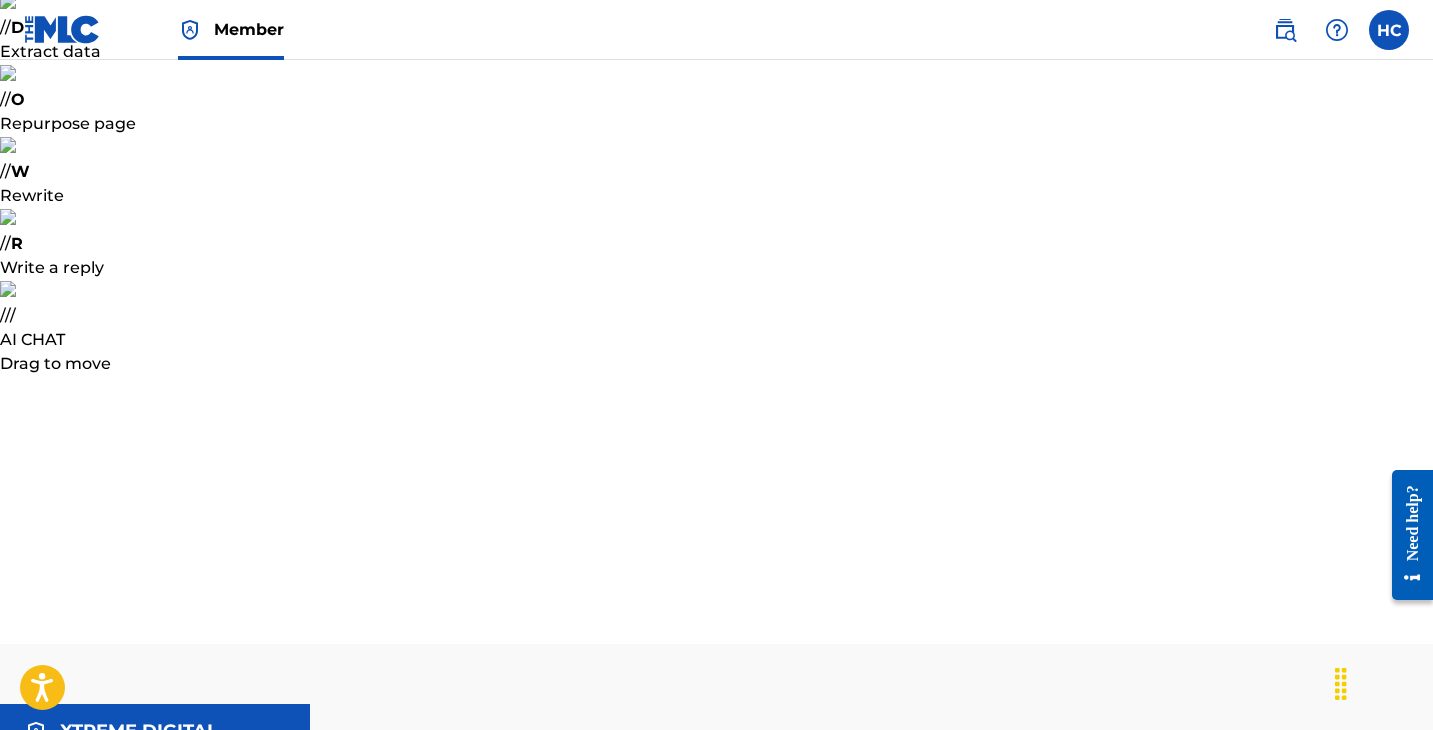 scroll, scrollTop: 43, scrollLeft: 0, axis: vertical 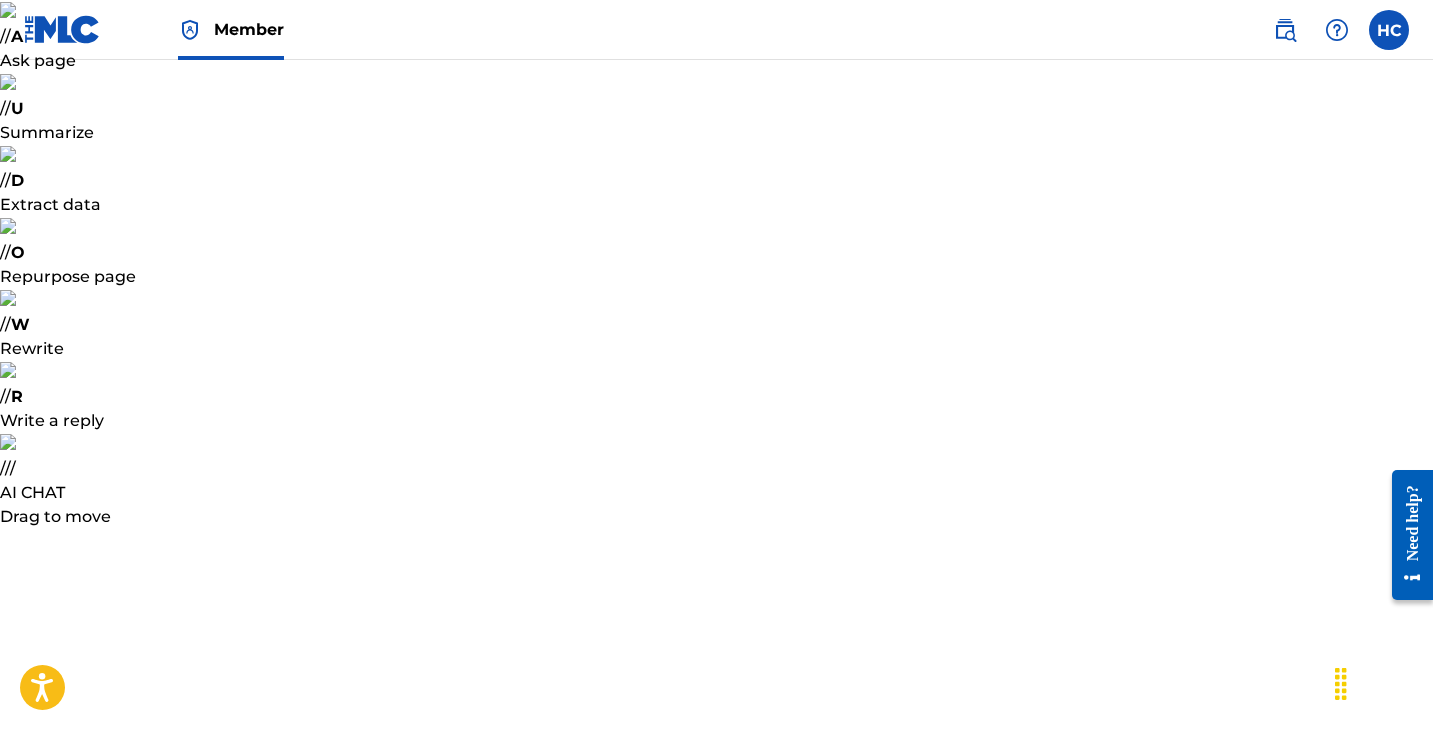 click on "< Back" at bounding box center (394, 932) 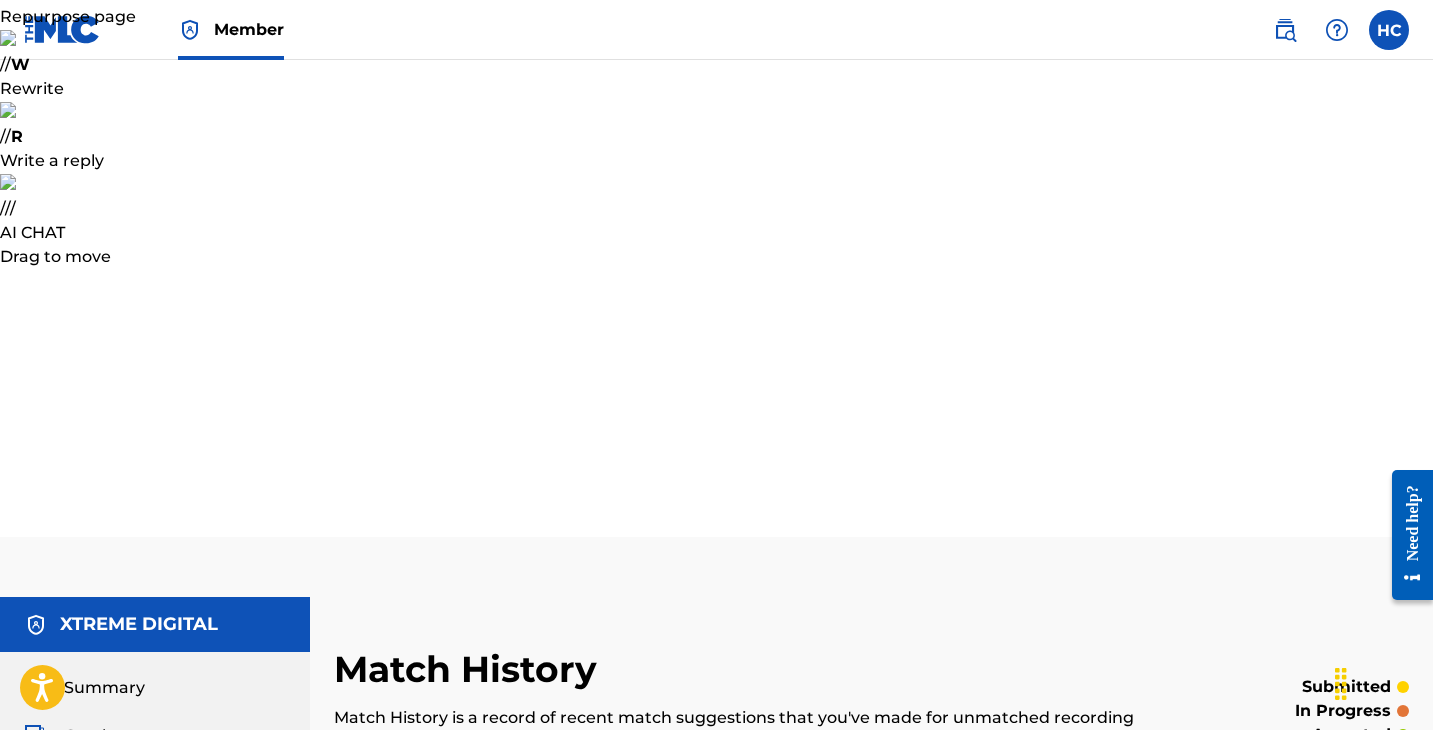 scroll, scrollTop: 0, scrollLeft: 0, axis: both 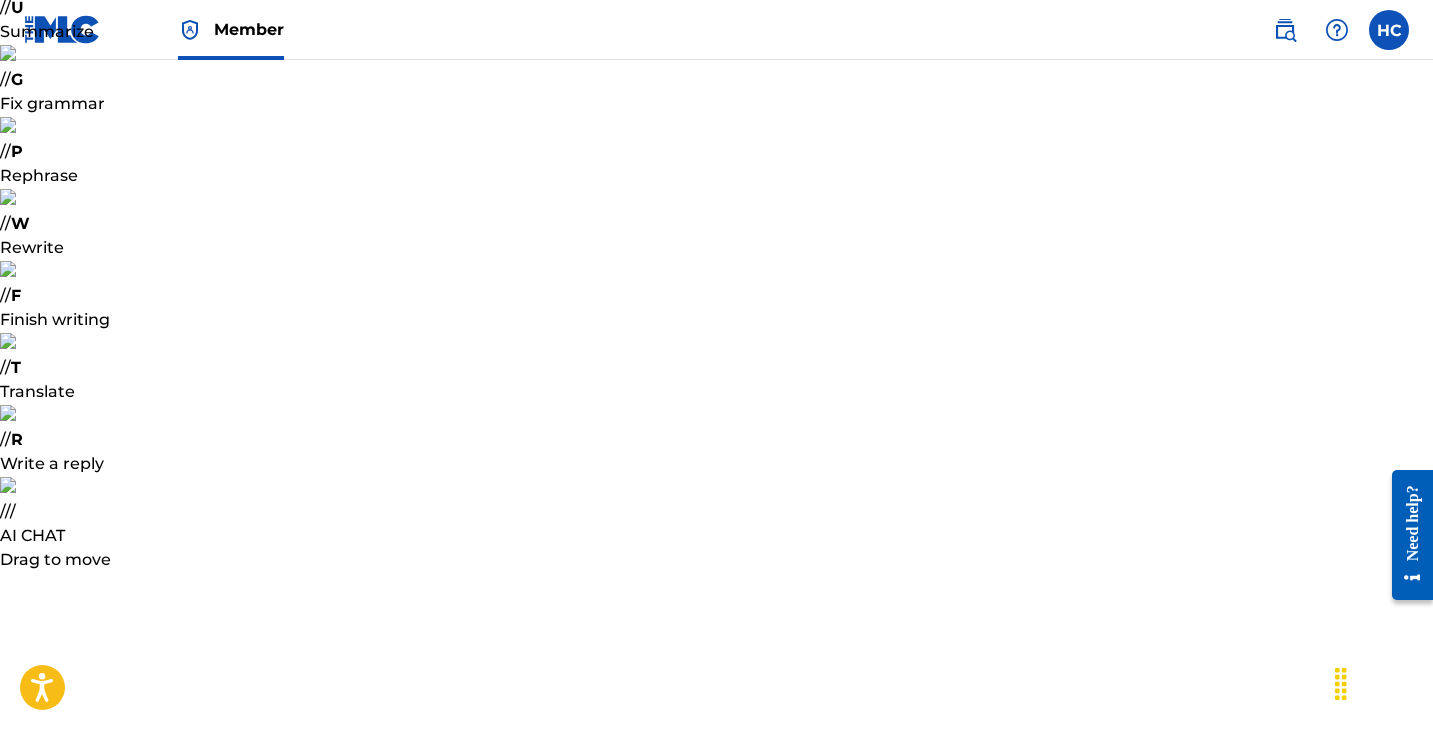 click on "Catalog" at bounding box center [155, 1039] 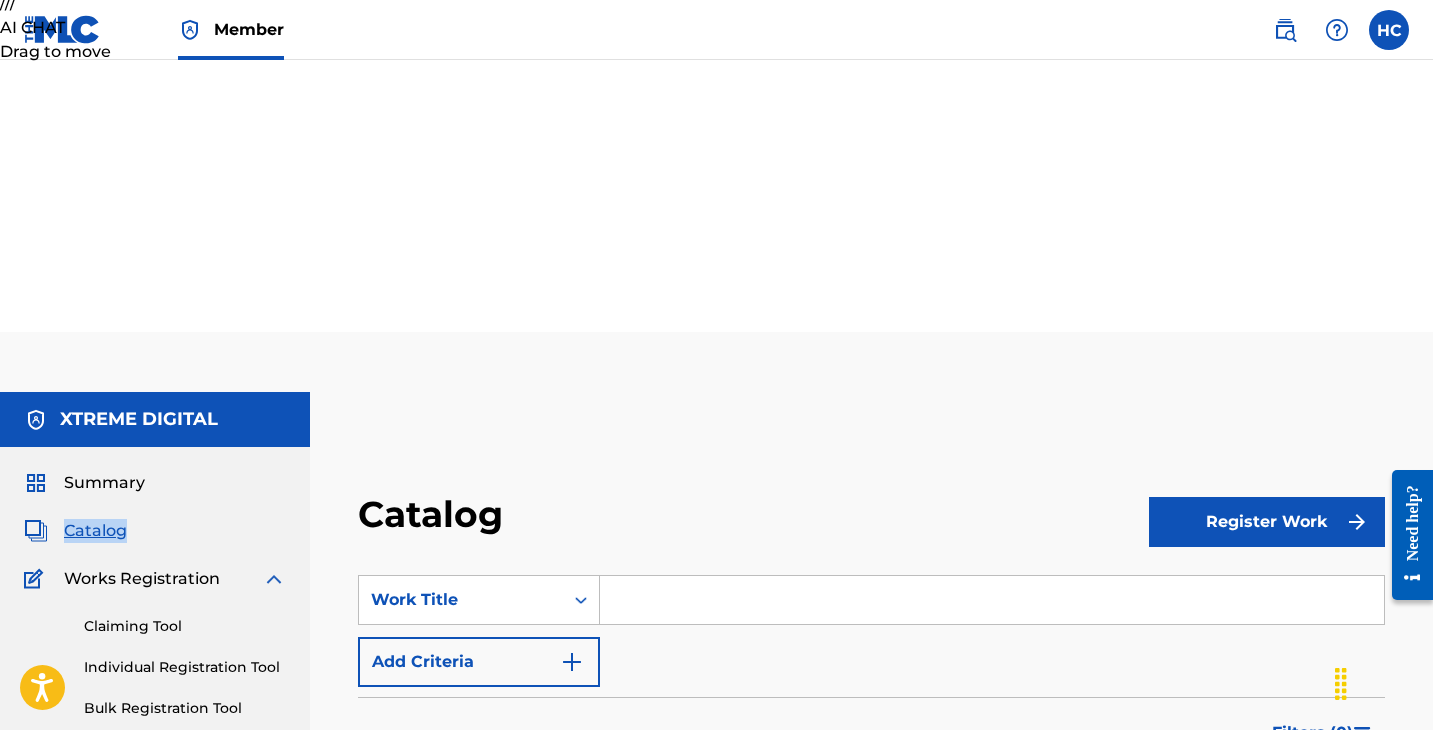 scroll, scrollTop: 589, scrollLeft: 0, axis: vertical 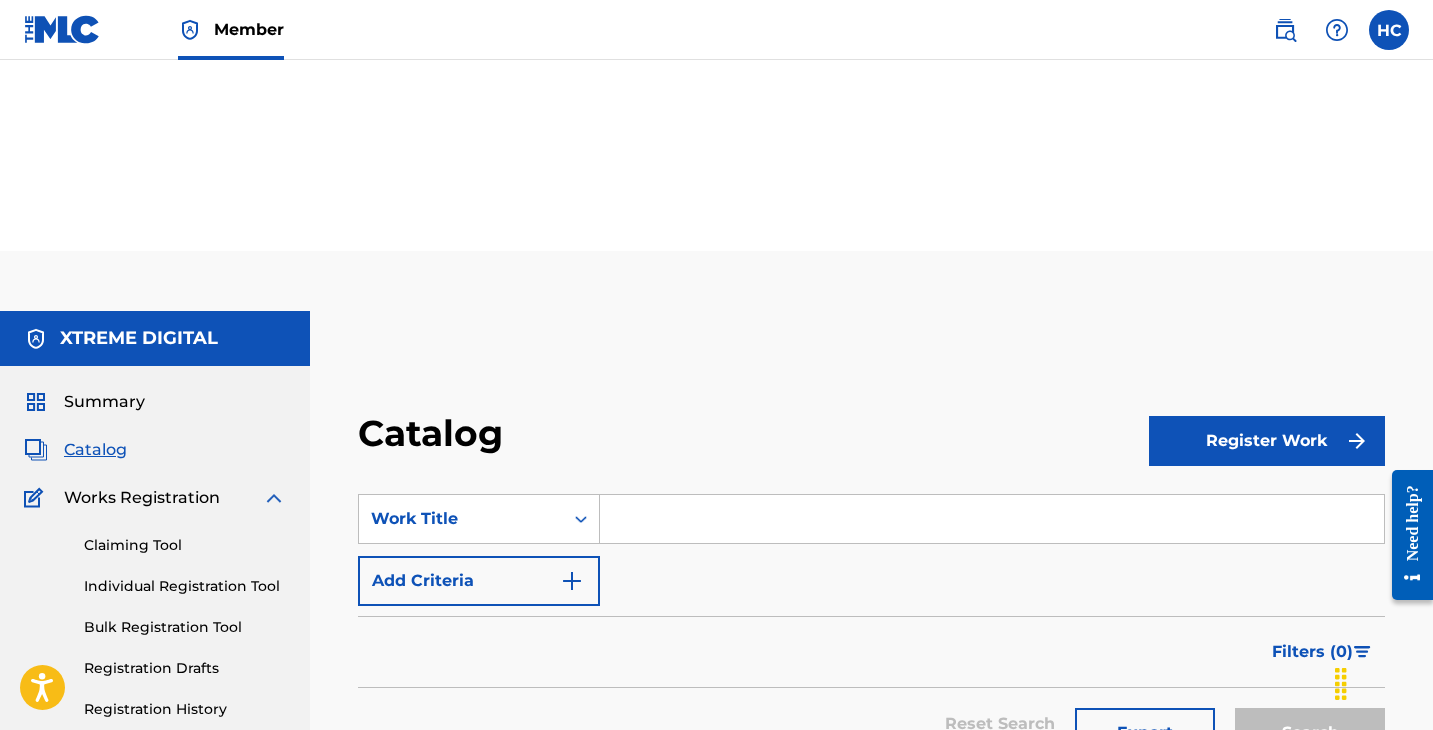click on "[LICENSE]" at bounding box center (823, 1362) 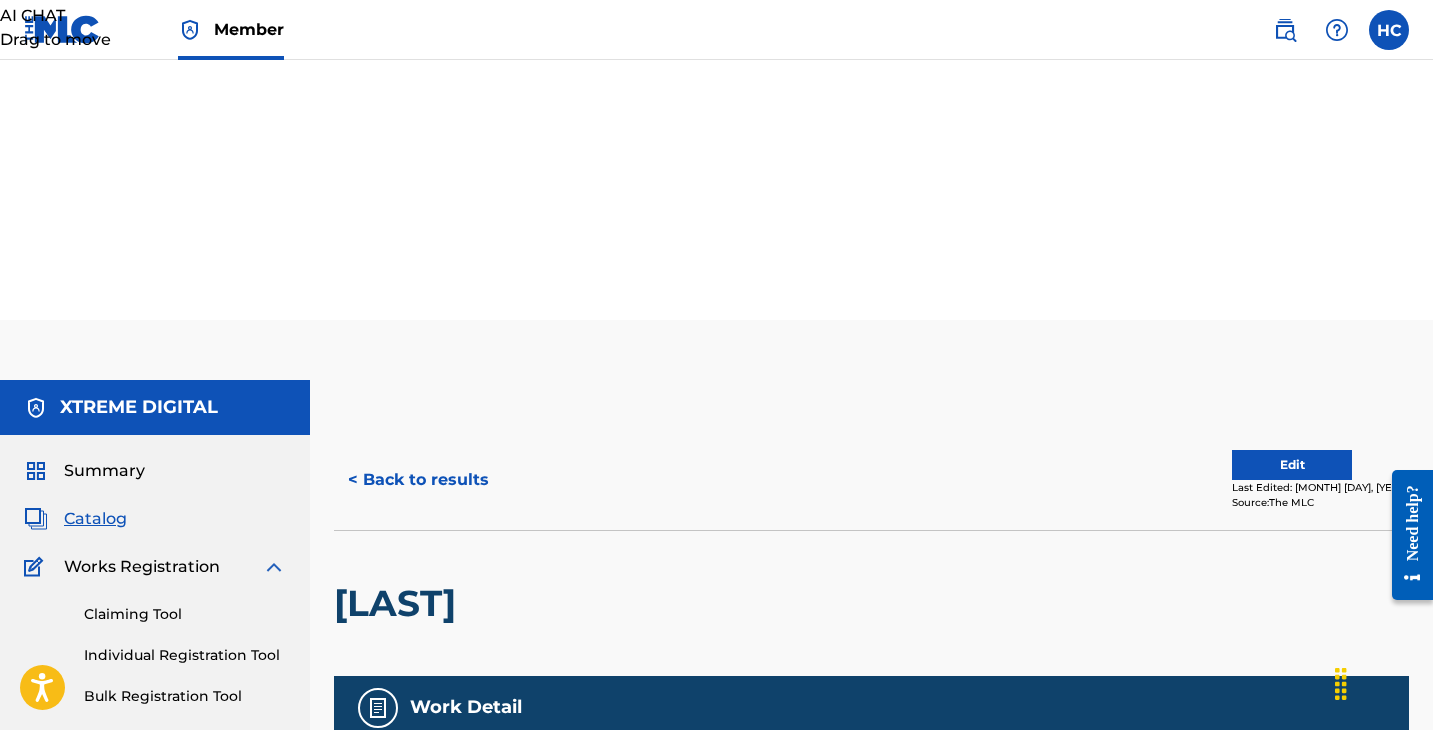 scroll, scrollTop: 522, scrollLeft: 0, axis: vertical 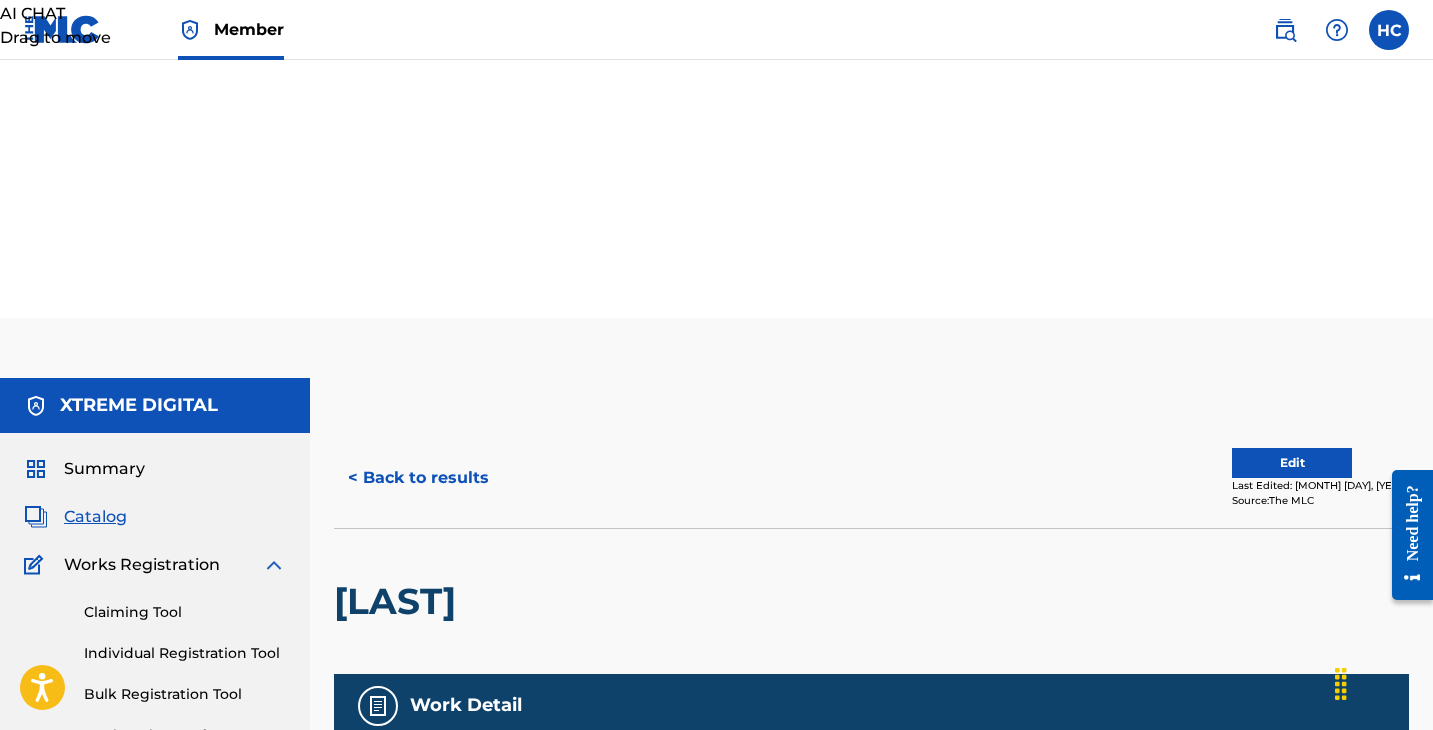 click on "[SSN]" at bounding box center [655, 1431] 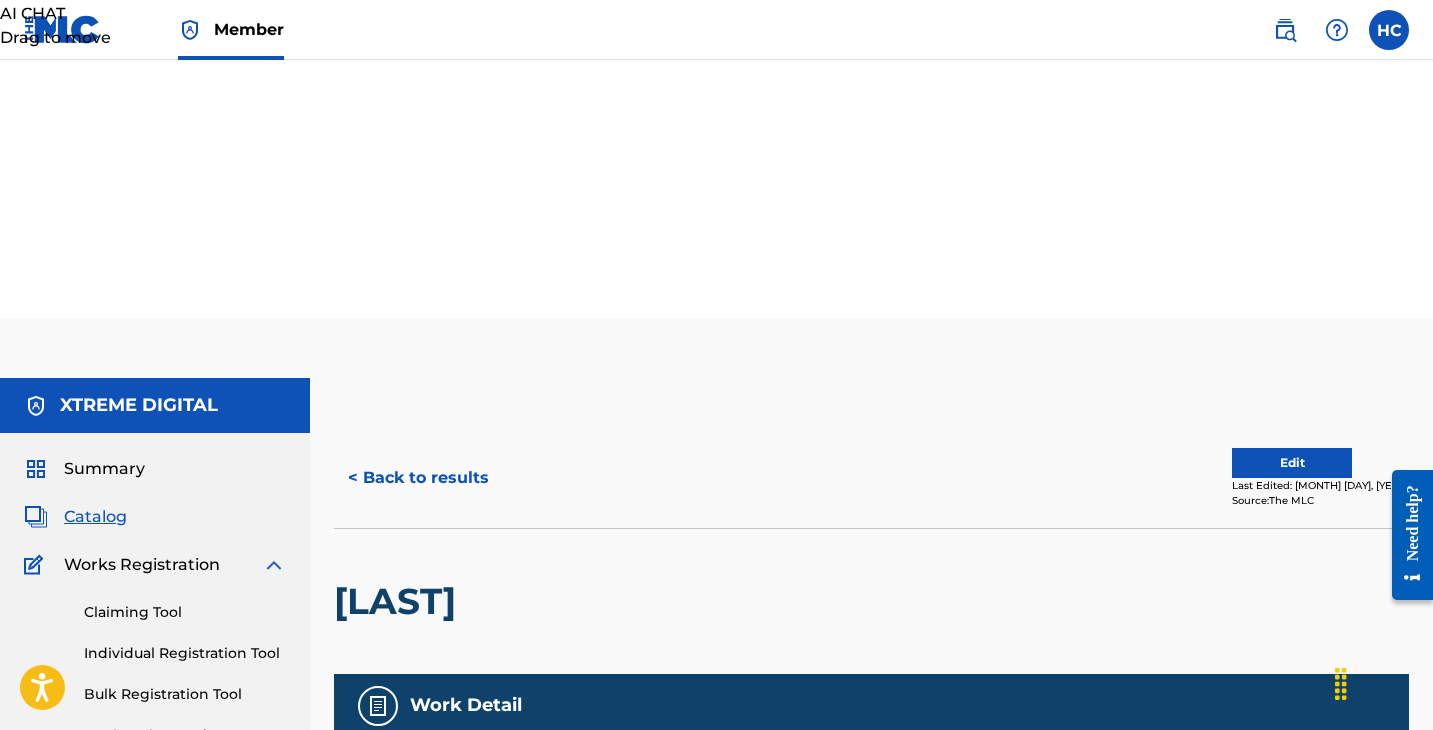 click on "[FIRST] [LAST]" at bounding box center [948, 1430] 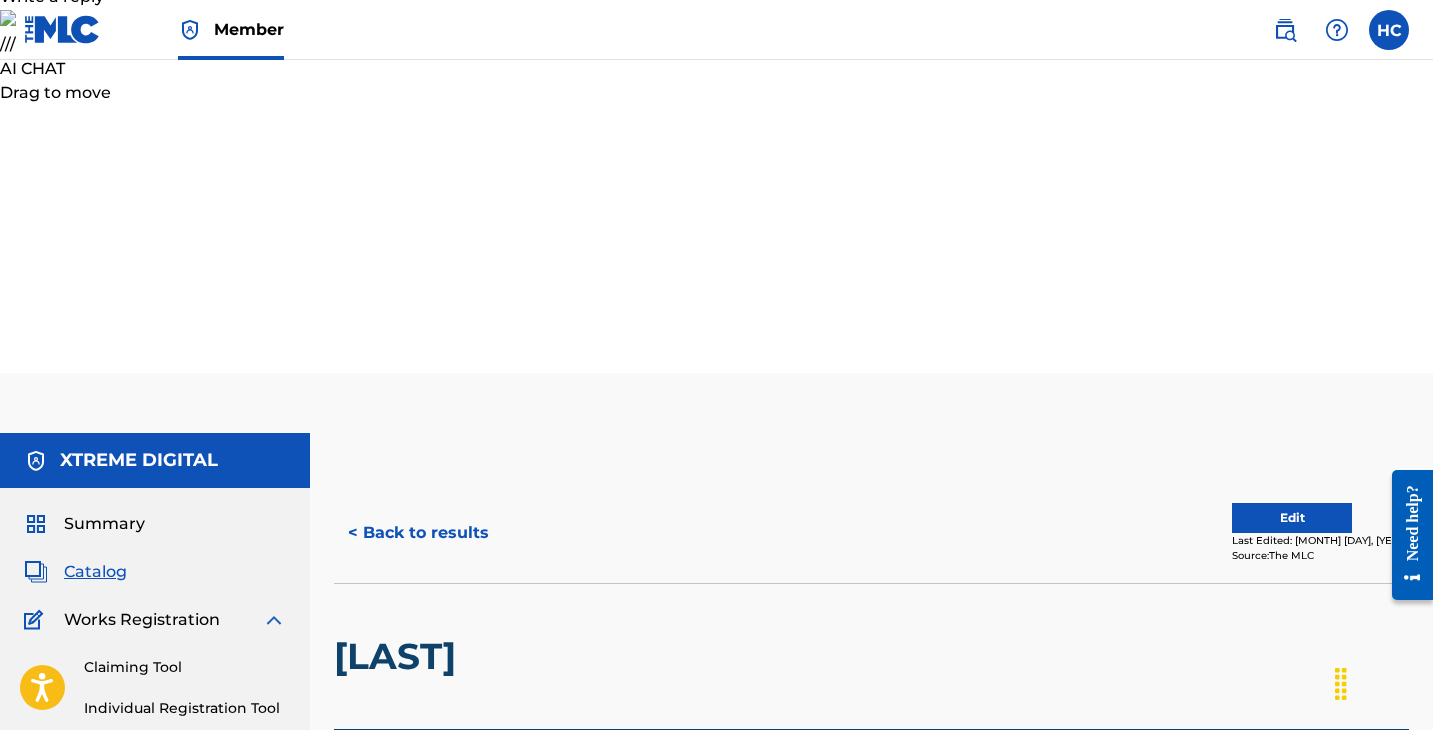 scroll, scrollTop: 468, scrollLeft: 0, axis: vertical 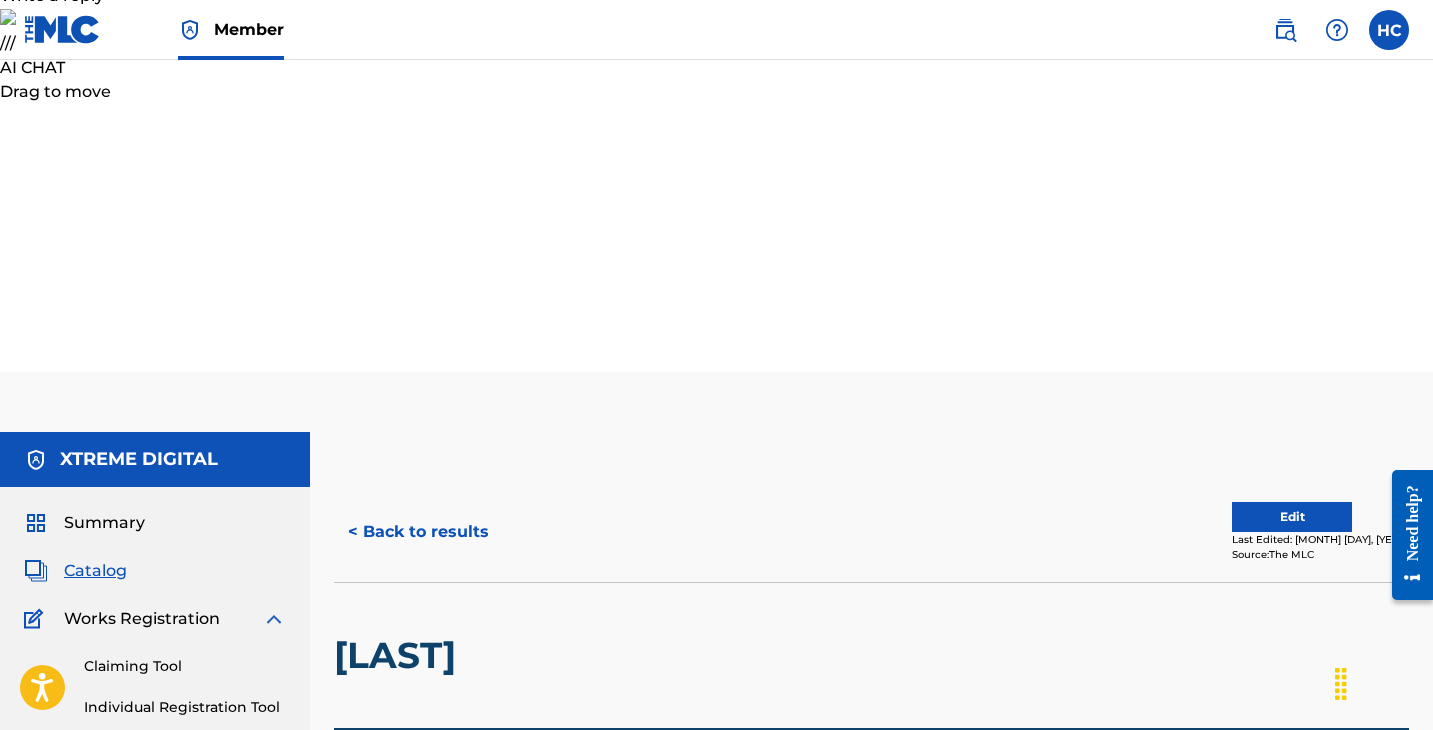click on "Writer Name Writer IPI Writer Role [FIRST] [LAST] -- Composer/Author" at bounding box center [871, 1214] 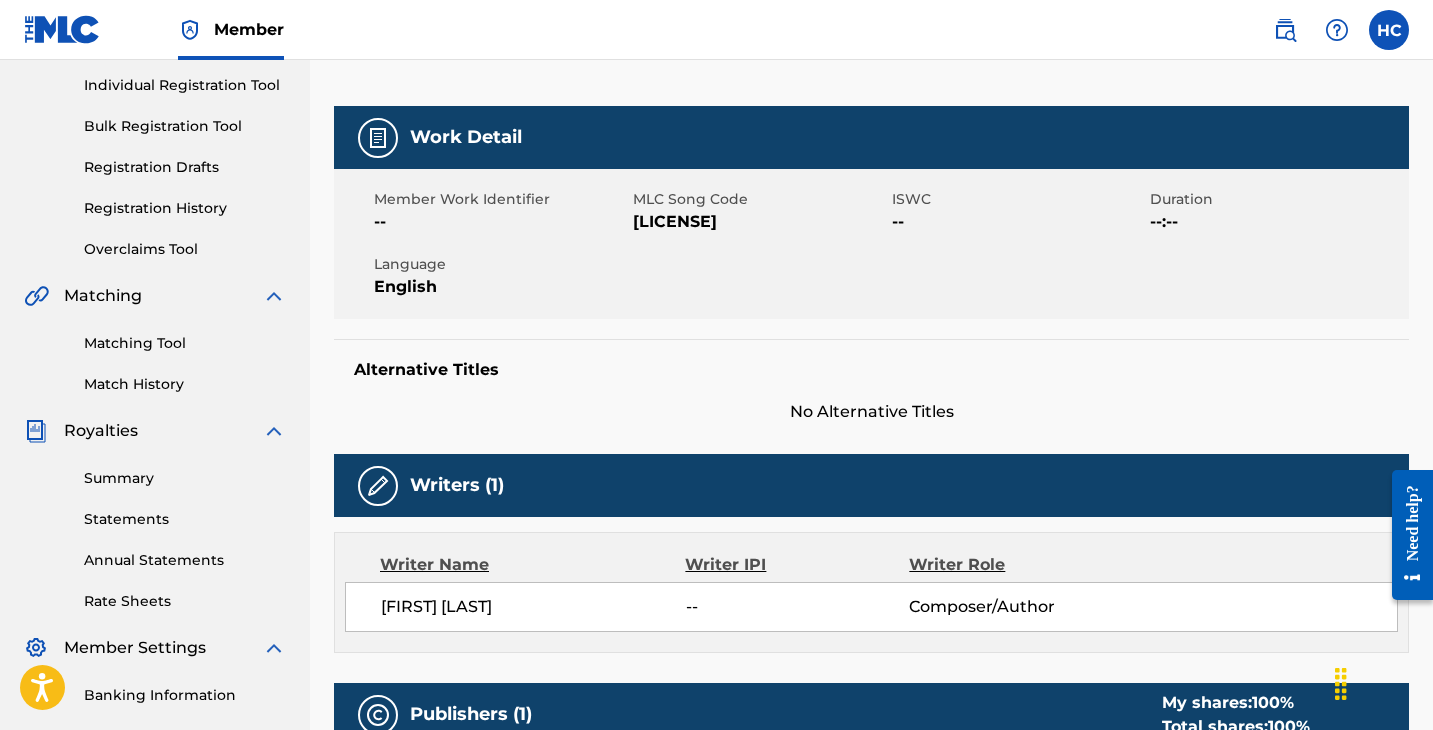 scroll, scrollTop: 1109, scrollLeft: 0, axis: vertical 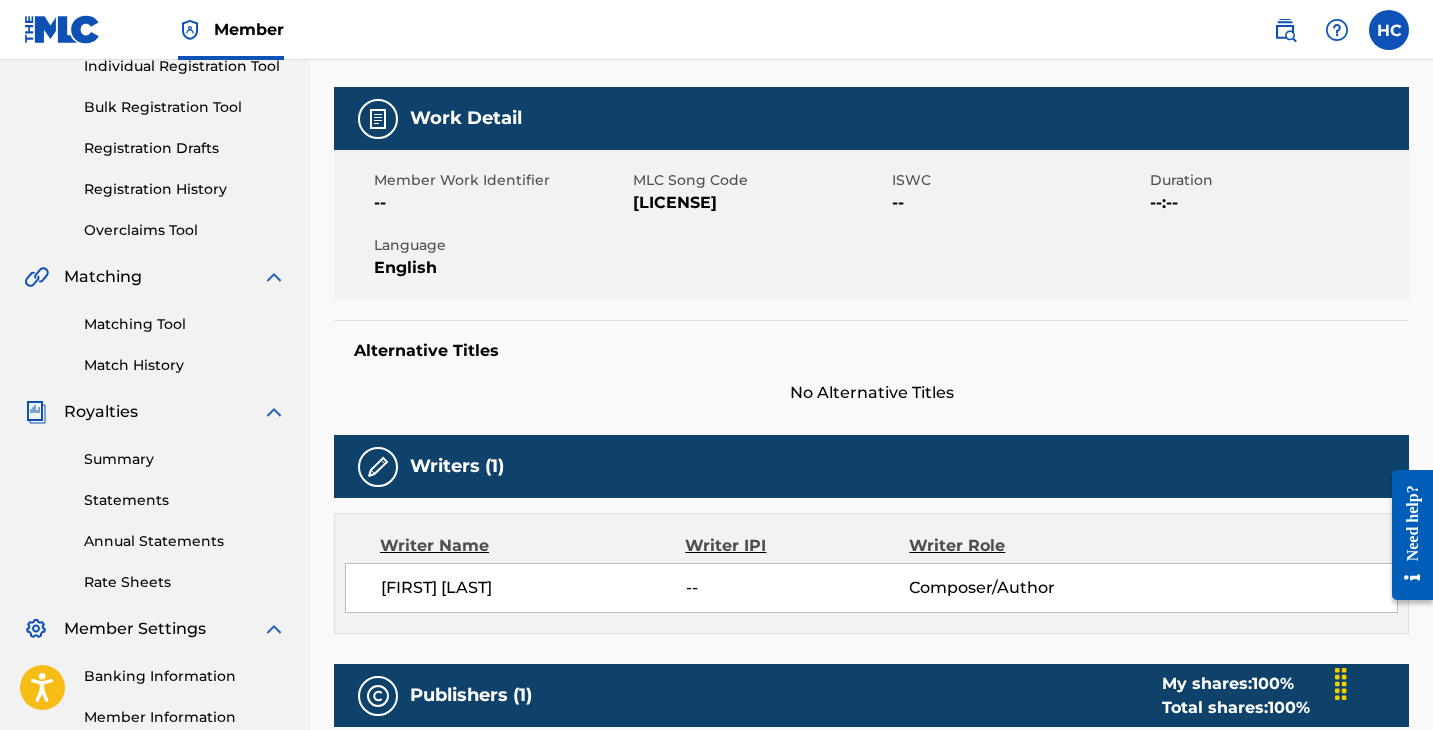 drag, startPoint x: 1096, startPoint y: 595, endPoint x: 1213, endPoint y: 614, distance: 118.5327 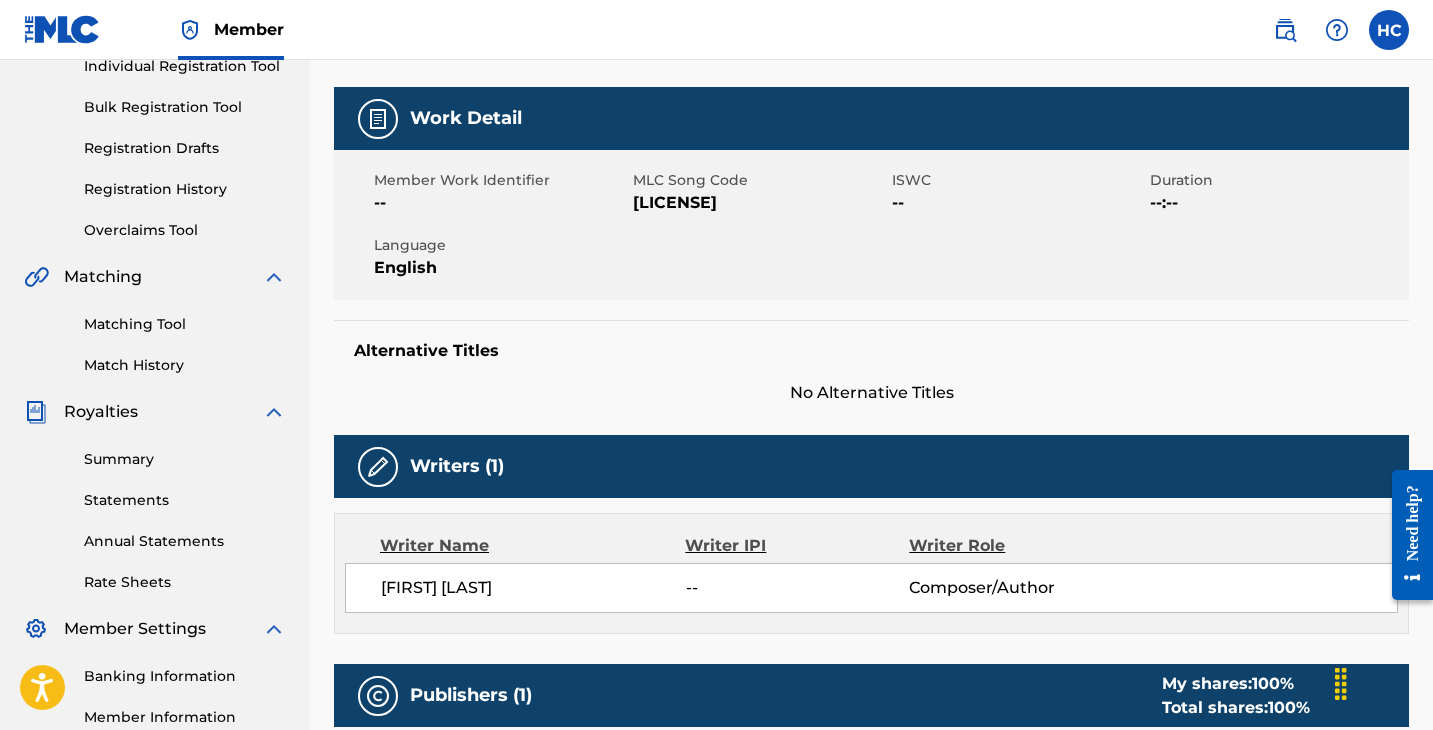 drag, startPoint x: 1213, startPoint y: 628, endPoint x: 1104, endPoint y: 597, distance: 113.32255 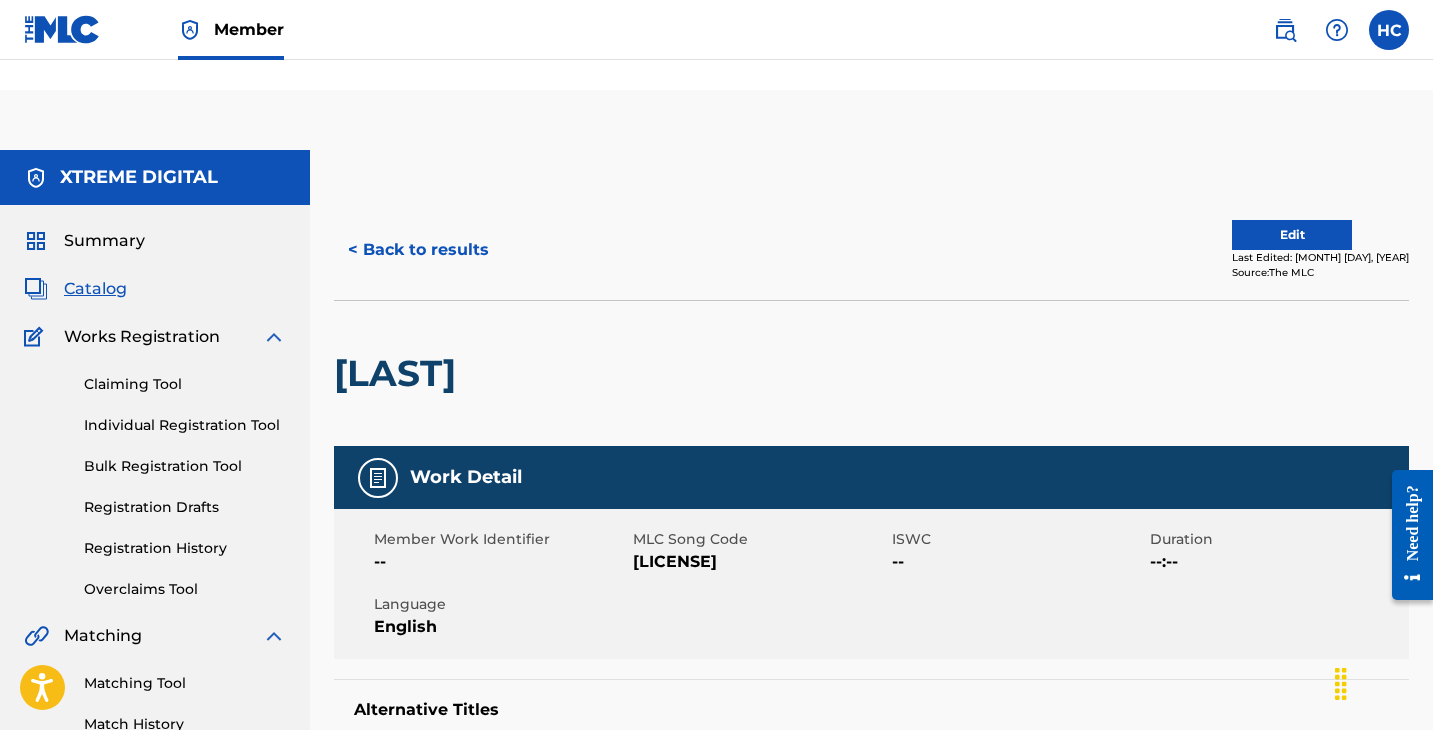 scroll, scrollTop: 417, scrollLeft: 0, axis: vertical 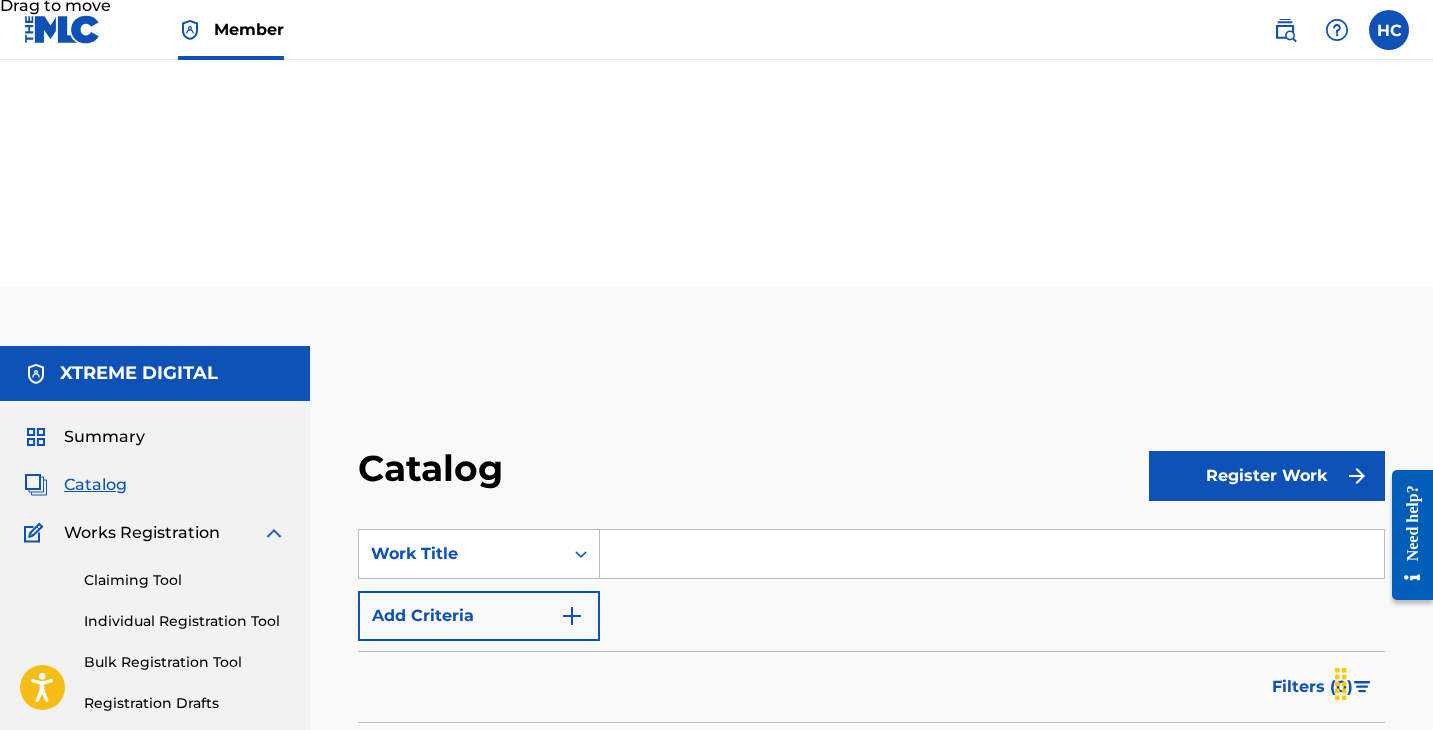 click on "[LAST] [LICENSE] [FIRST] [LAST] Your Shares 100 % Total Known Shares 100 %" at bounding box center [871, 1166] 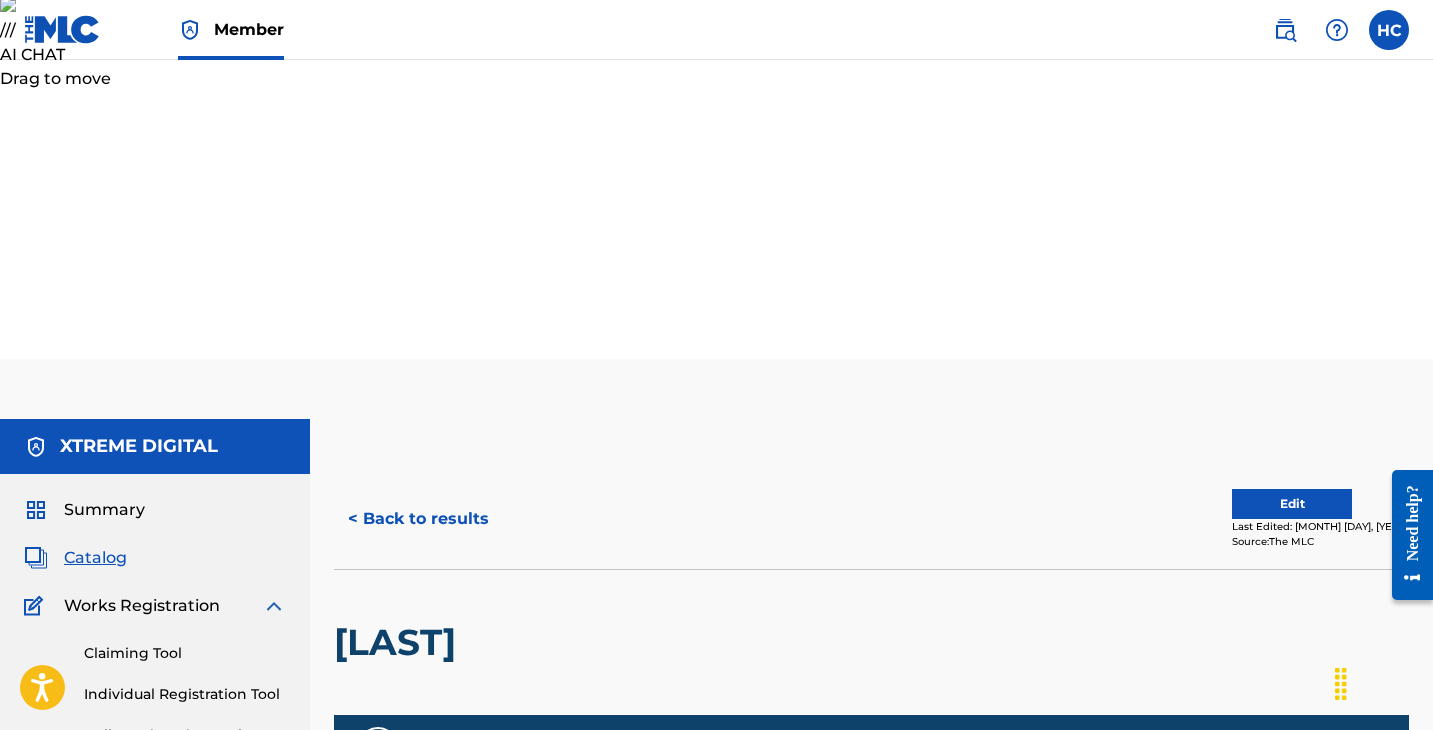 scroll, scrollTop: 480, scrollLeft: 0, axis: vertical 